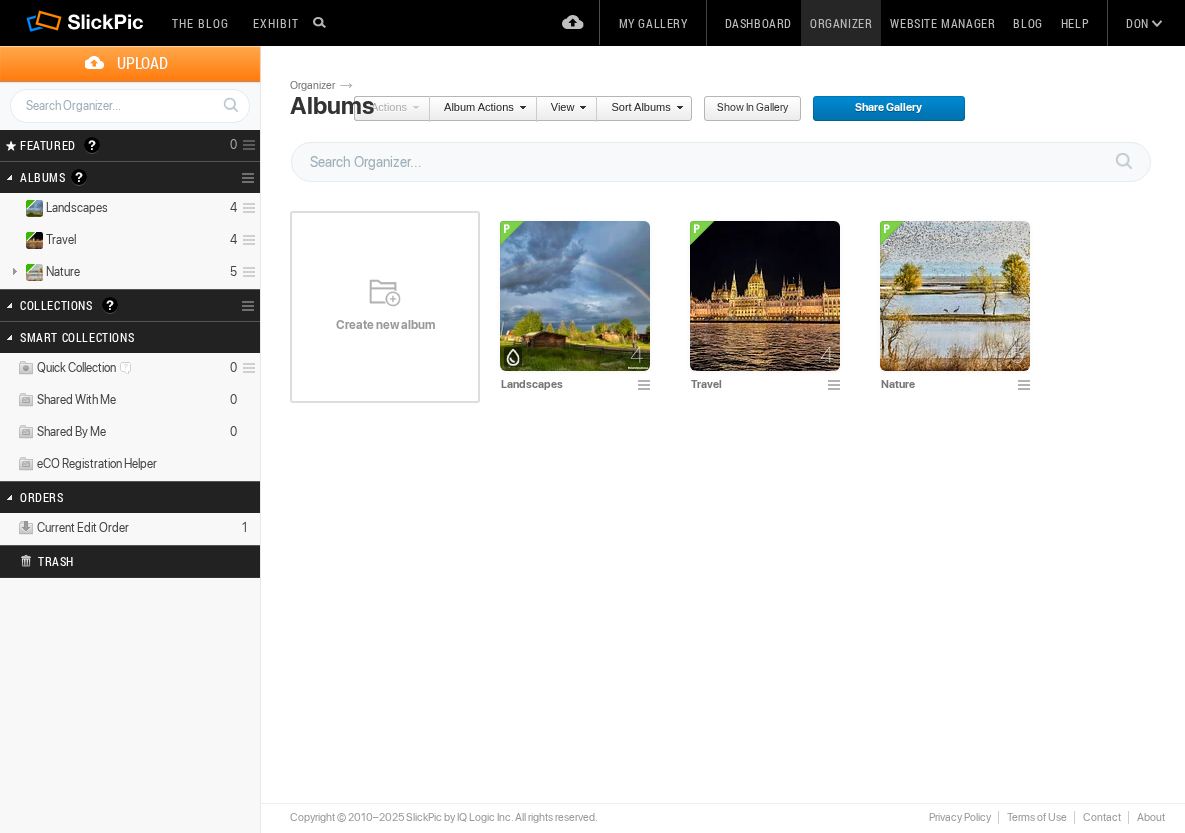scroll, scrollTop: 0, scrollLeft: 0, axis: both 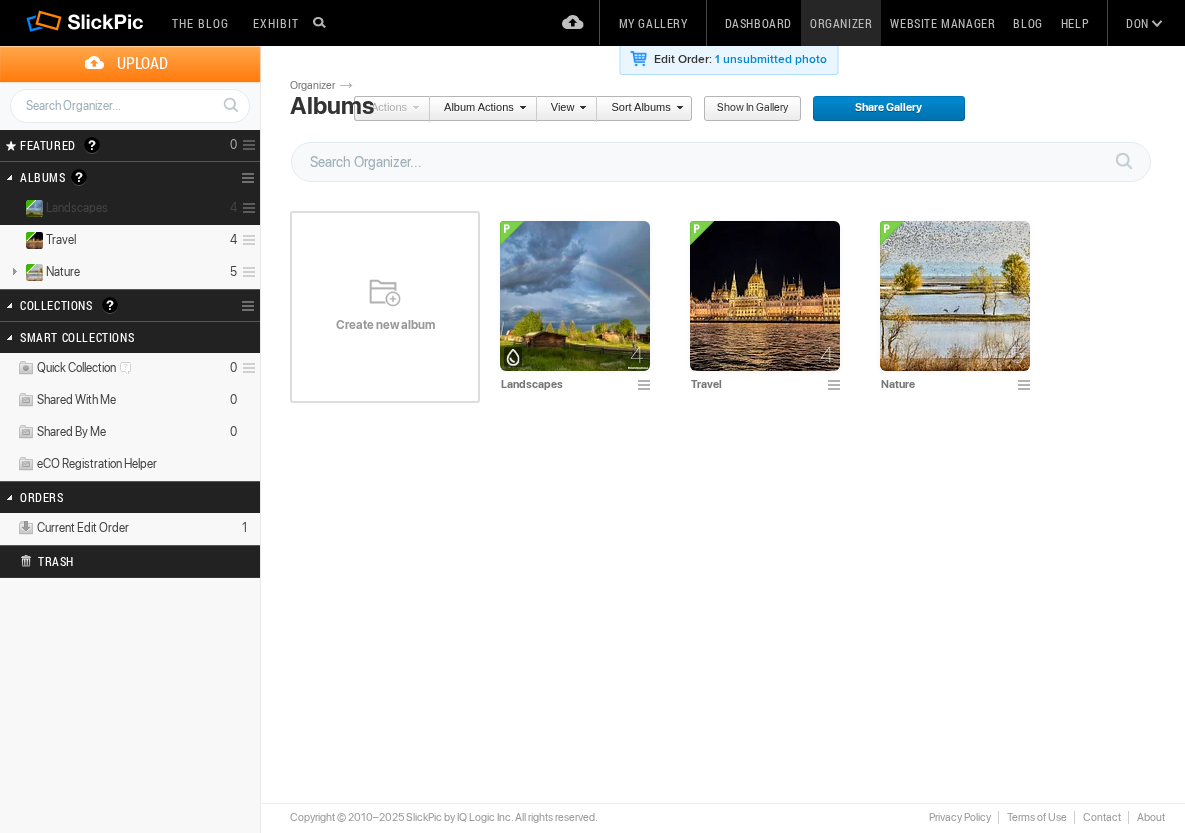 click on "Landscapes
4" at bounding box center (130, 209) 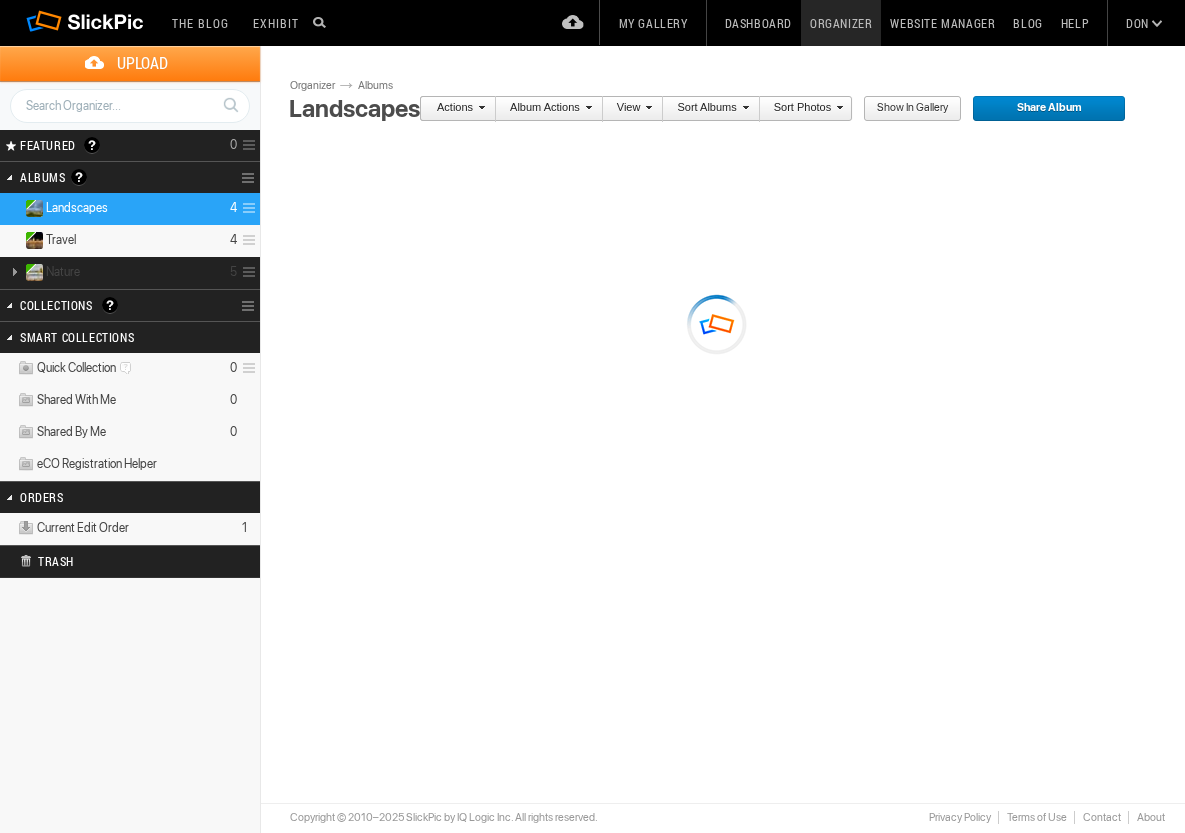 scroll, scrollTop: 0, scrollLeft: 0, axis: both 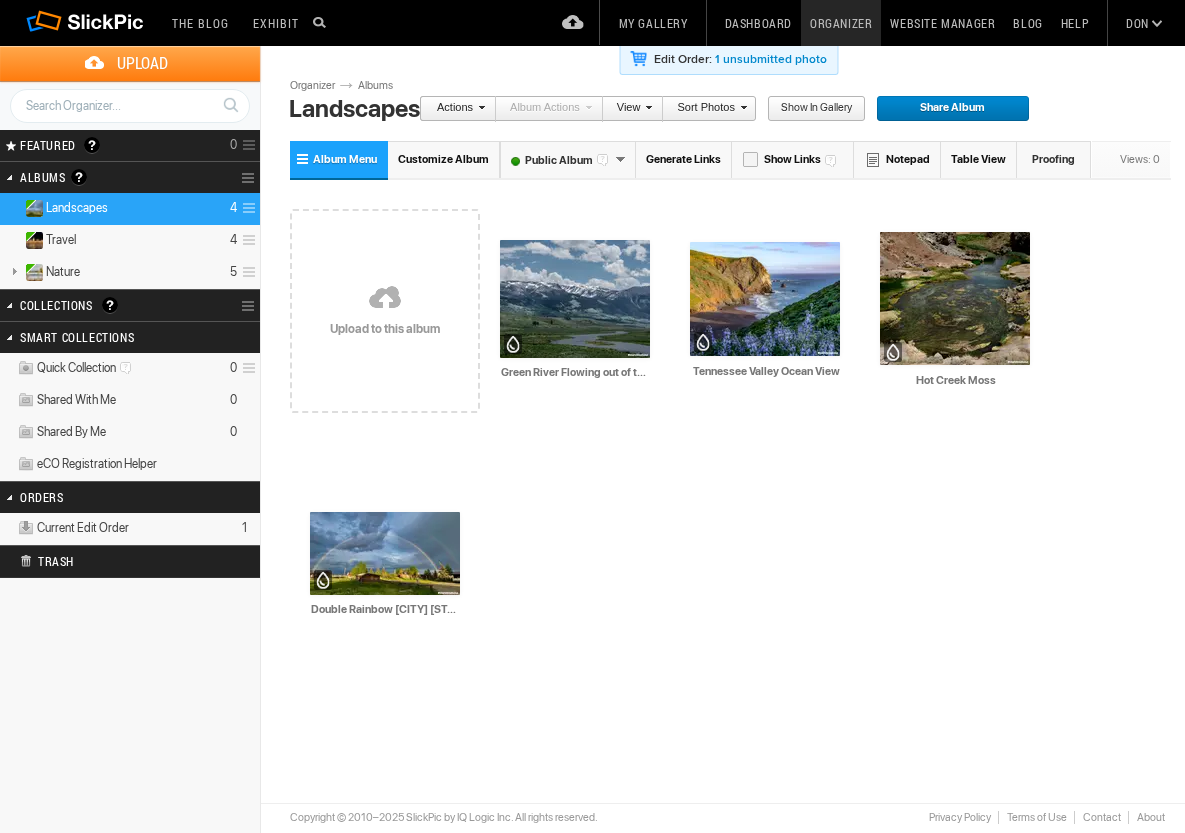 click at bounding box center (385, 299) 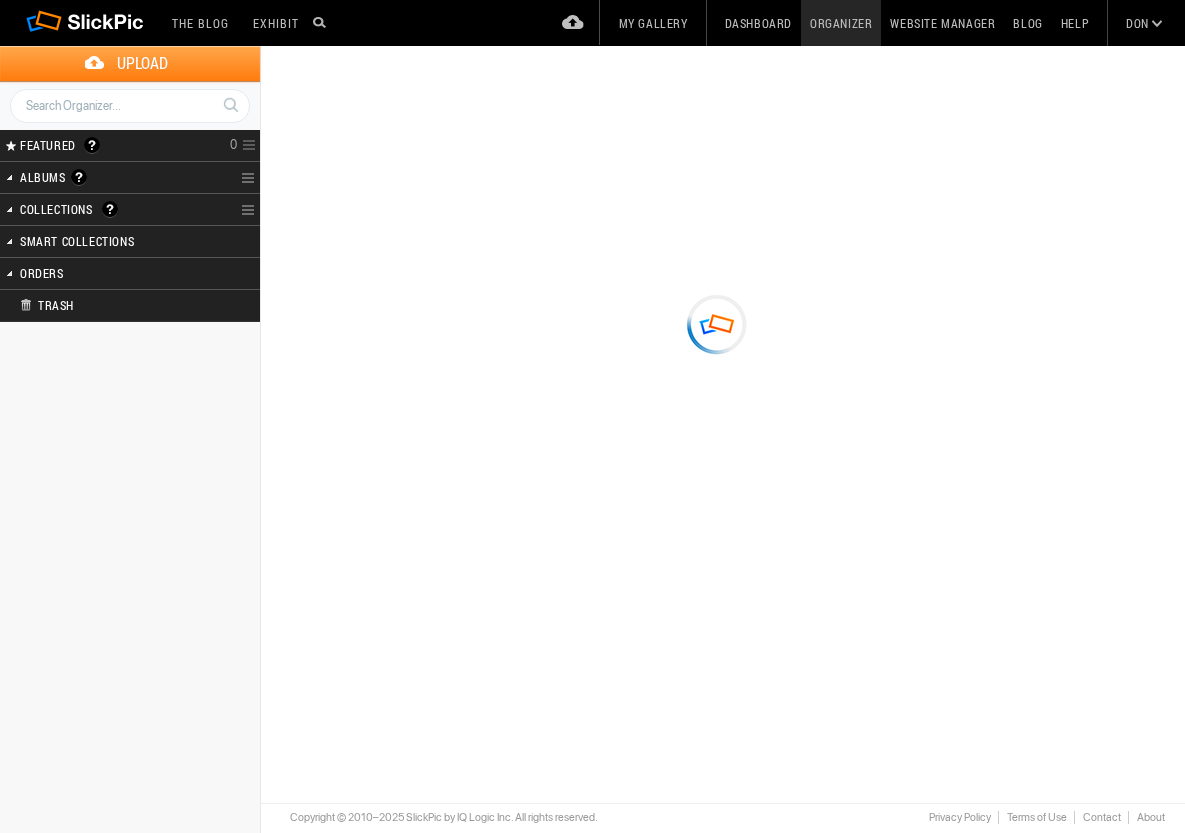 scroll, scrollTop: 0, scrollLeft: 0, axis: both 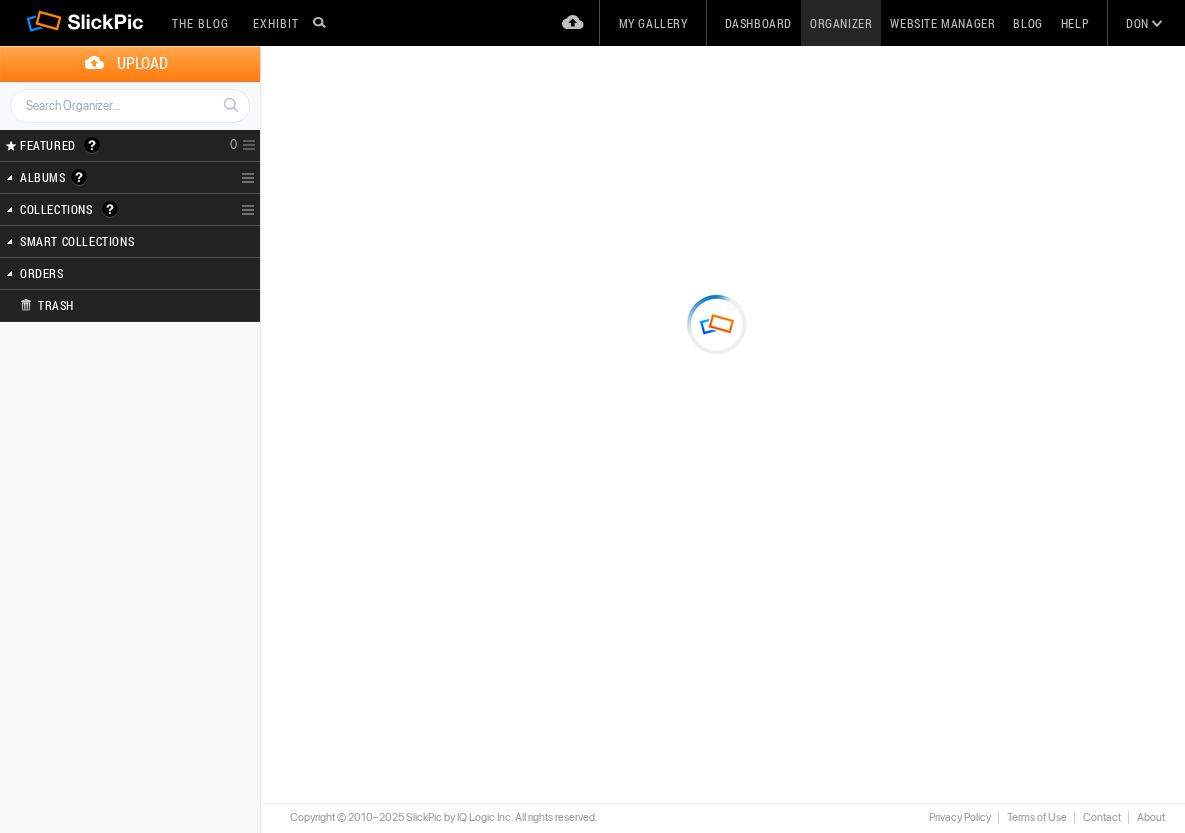 type on "Landscapes" 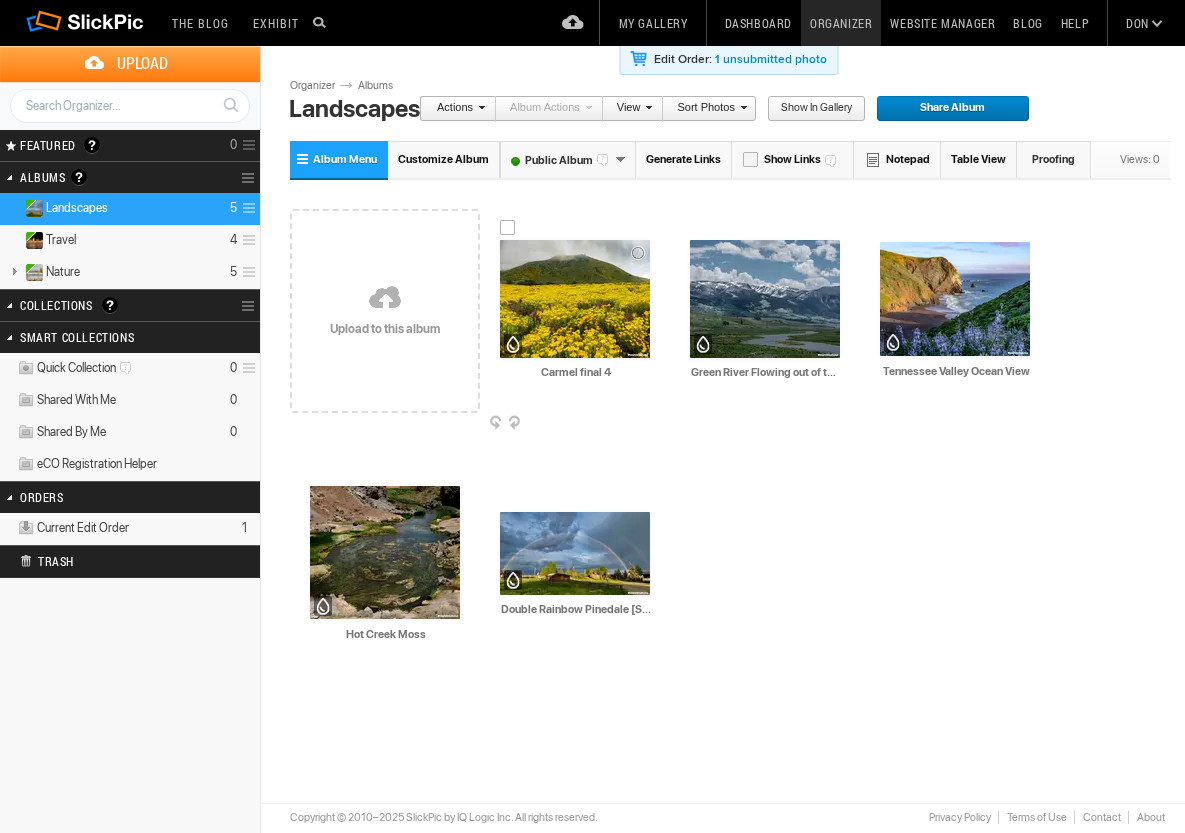 click at bounding box center (575, 299) 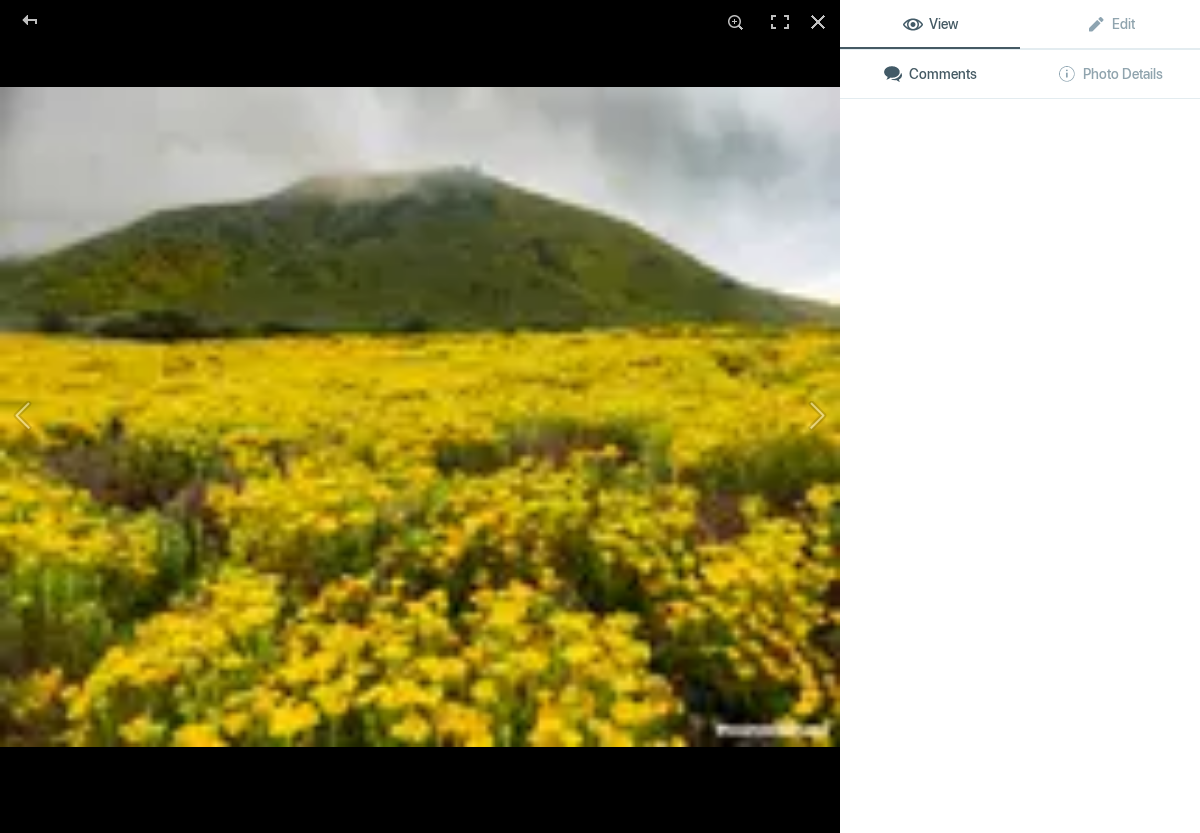 click 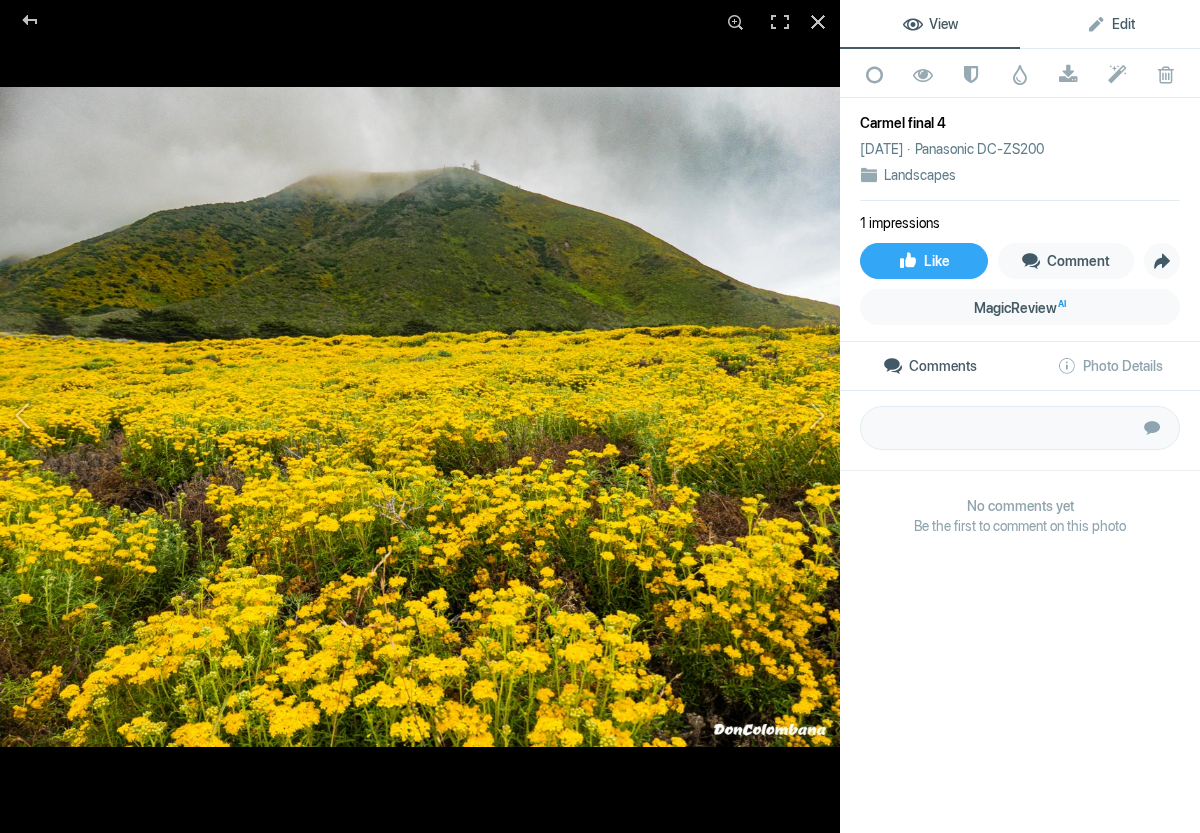 click on "Edit" 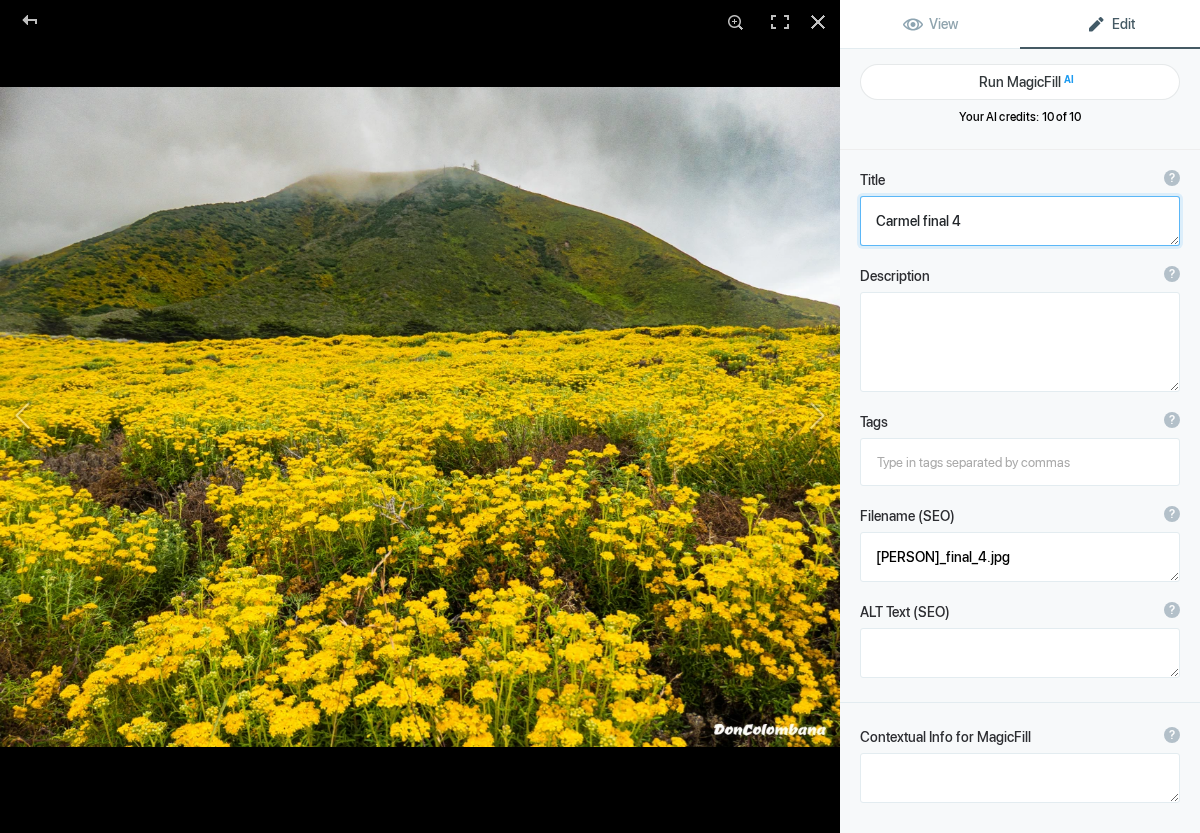 click 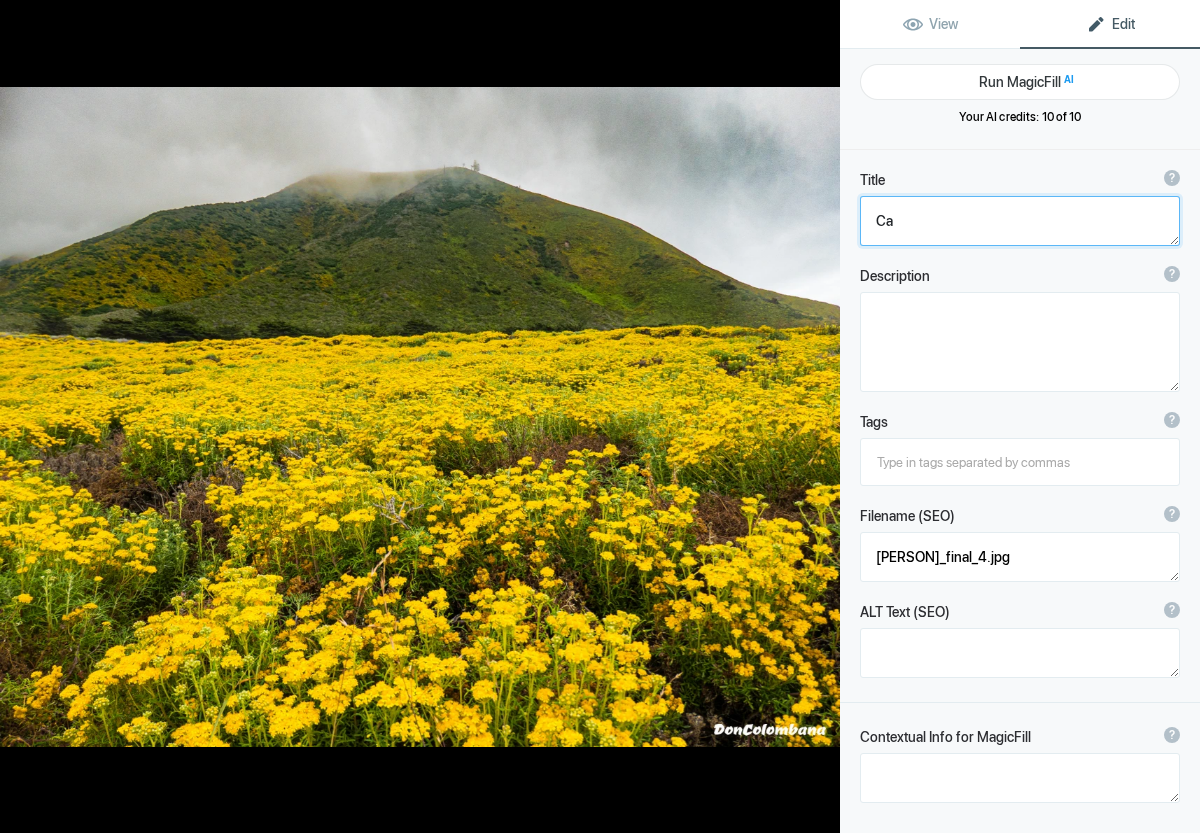 type on "C" 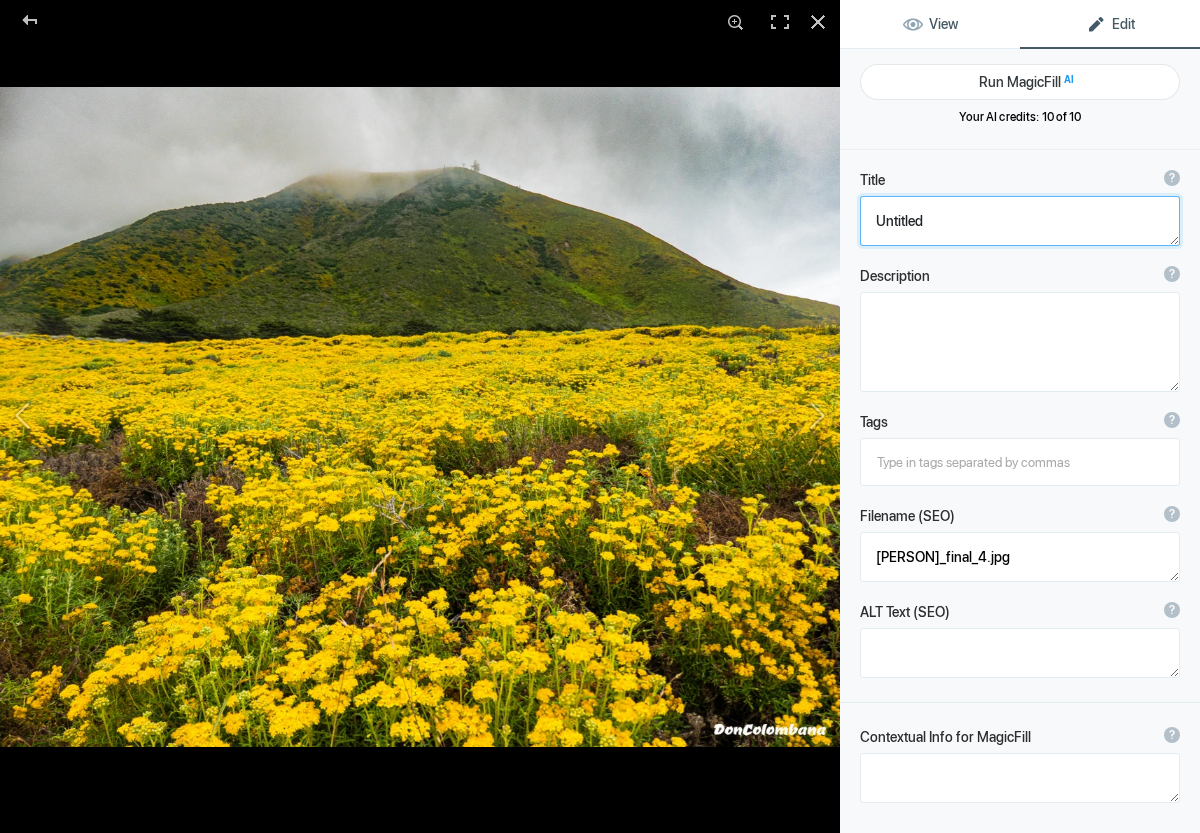 type on "Untitled" 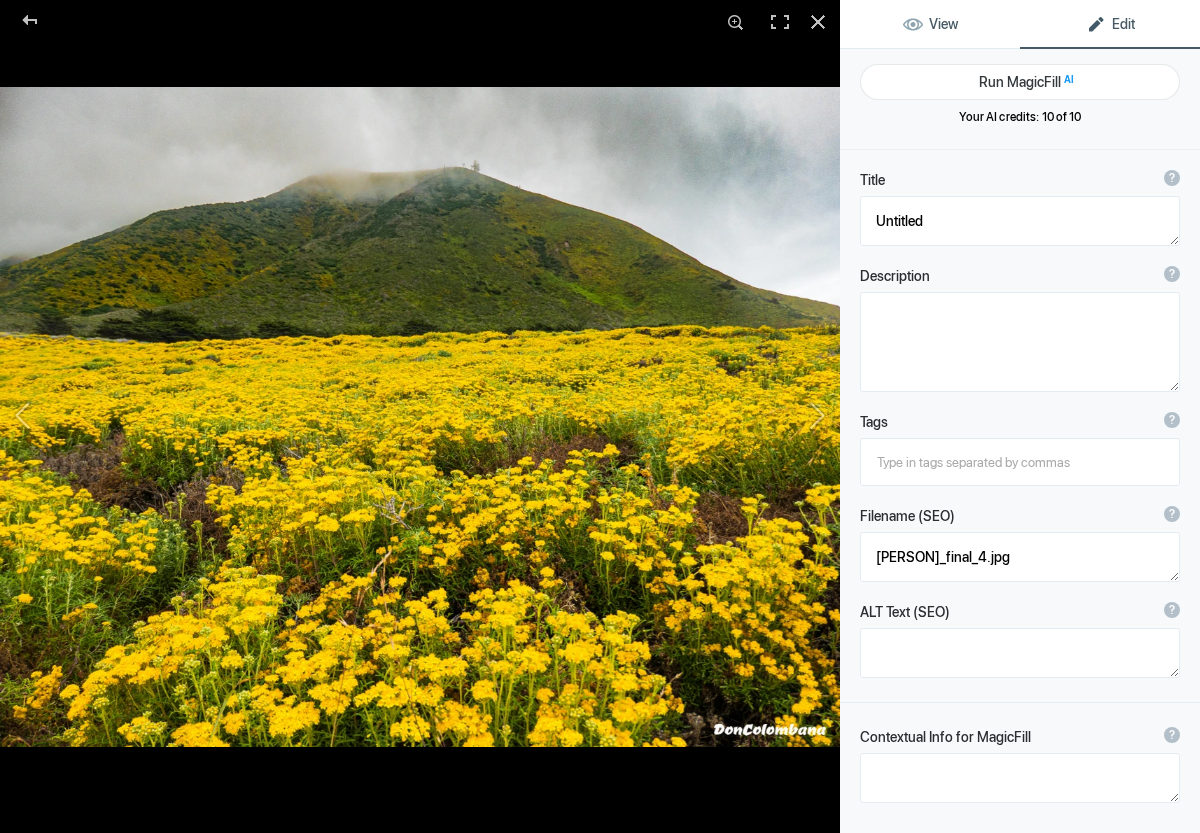 click on "View" 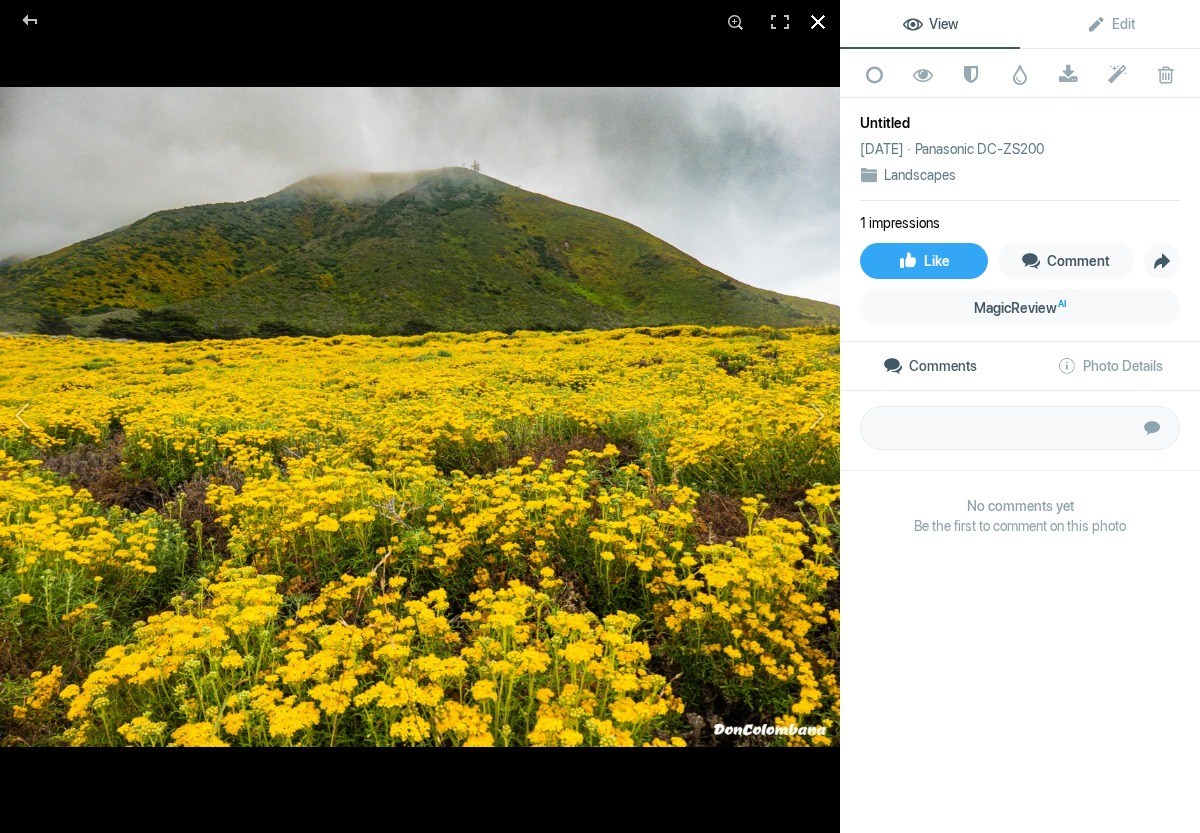 click 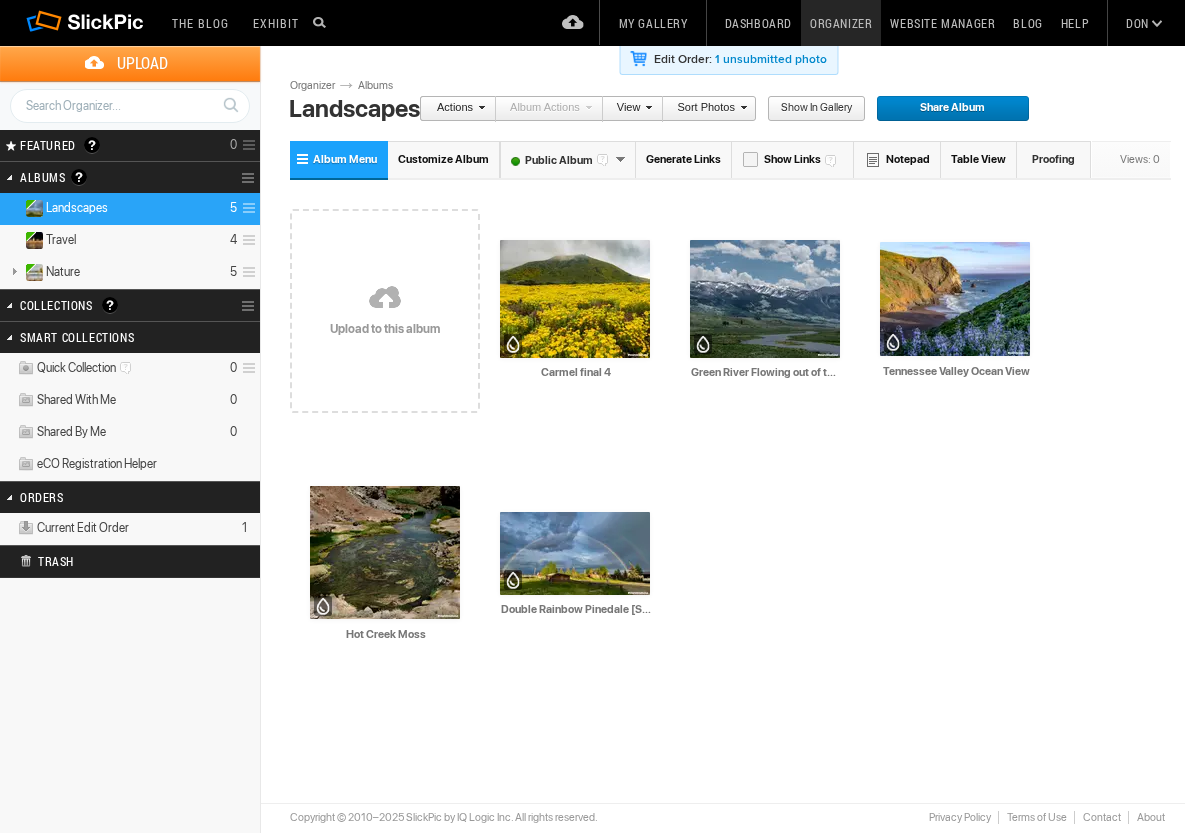 click at bounding box center [575, 299] 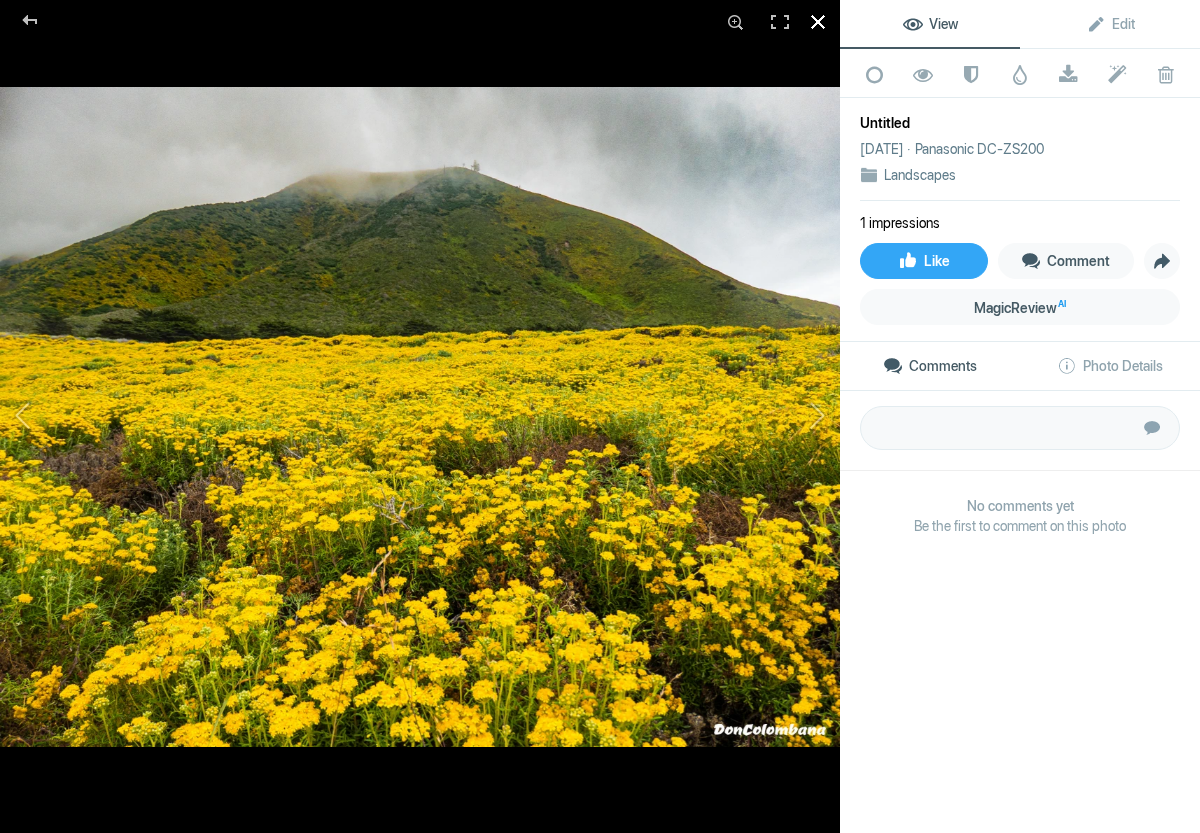 click 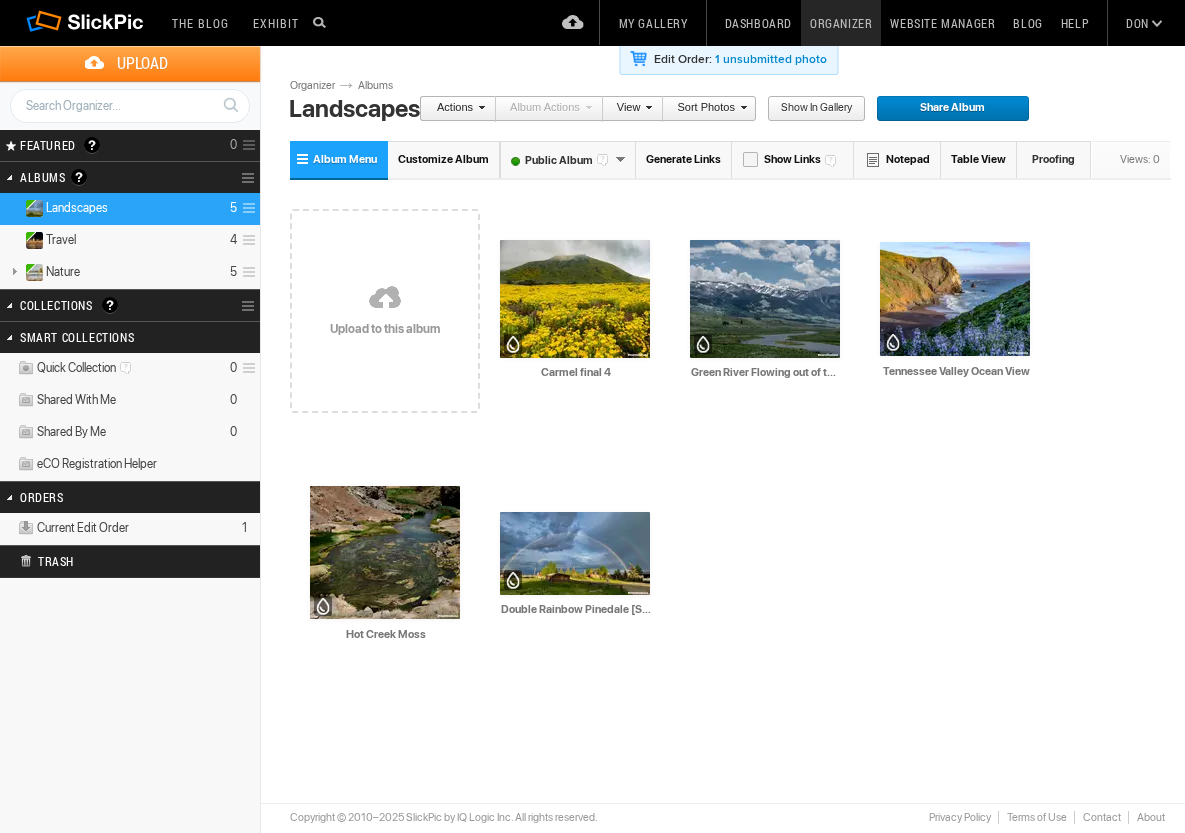 click at bounding box center [385, 299] 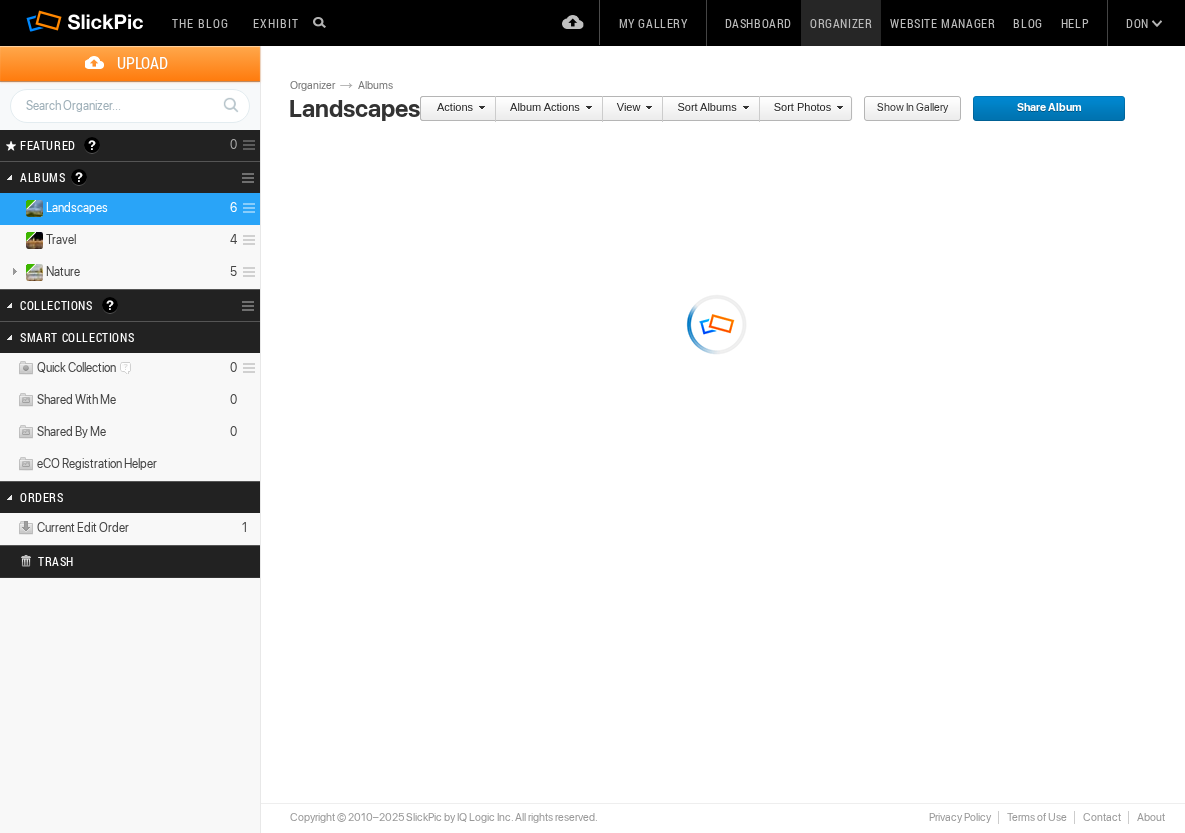 scroll, scrollTop: 0, scrollLeft: 0, axis: both 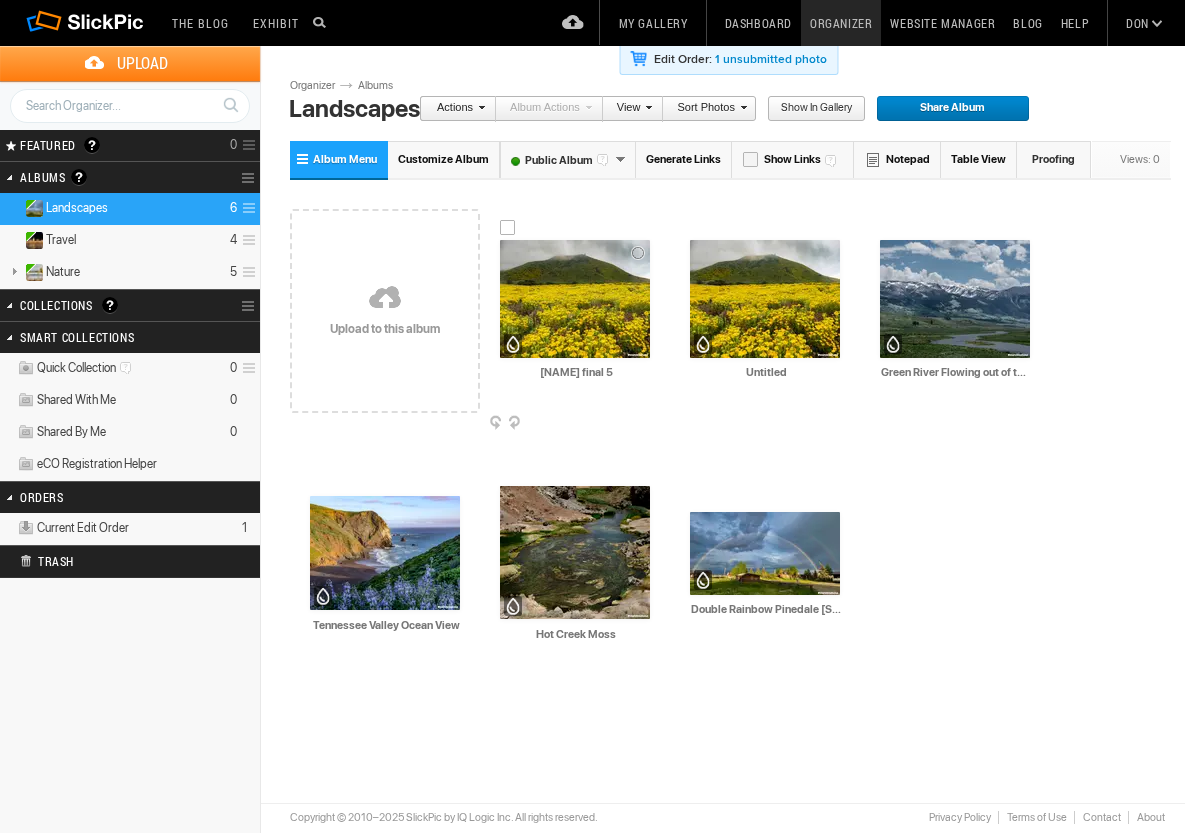 click at bounding box center (575, 299) 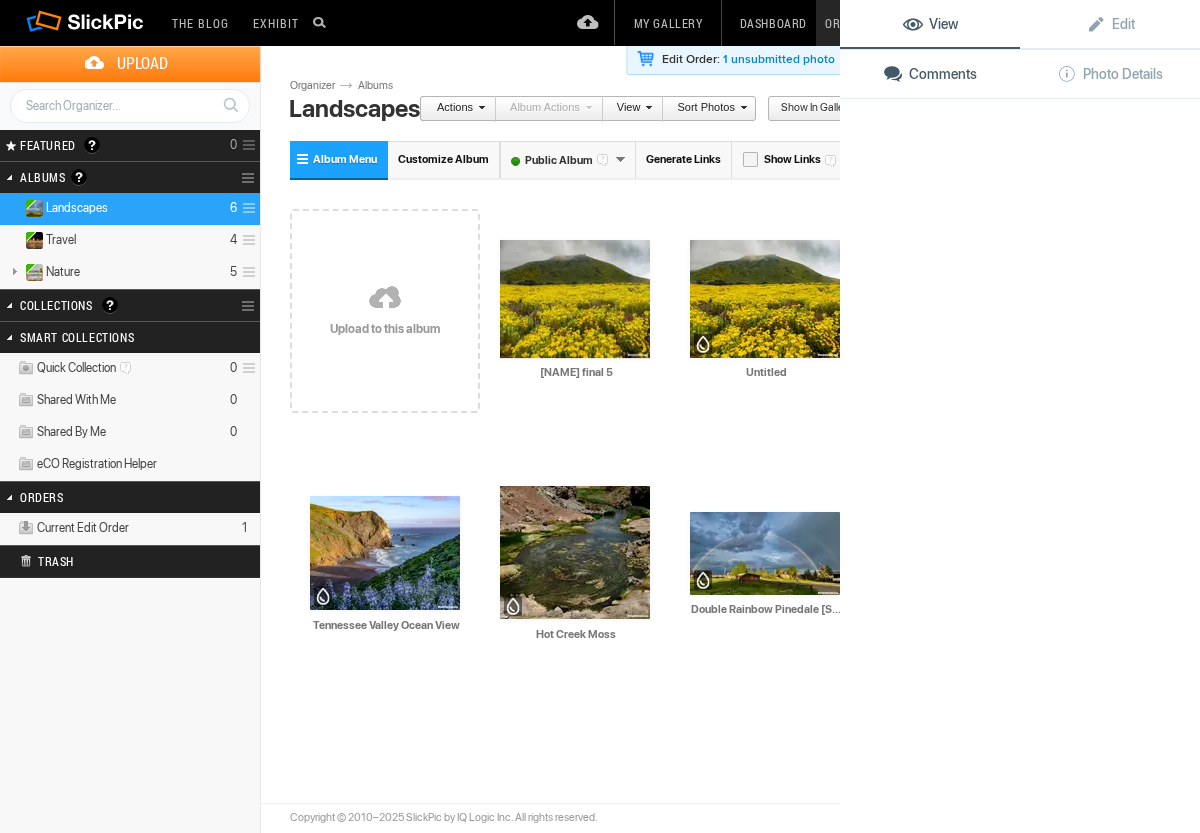 click 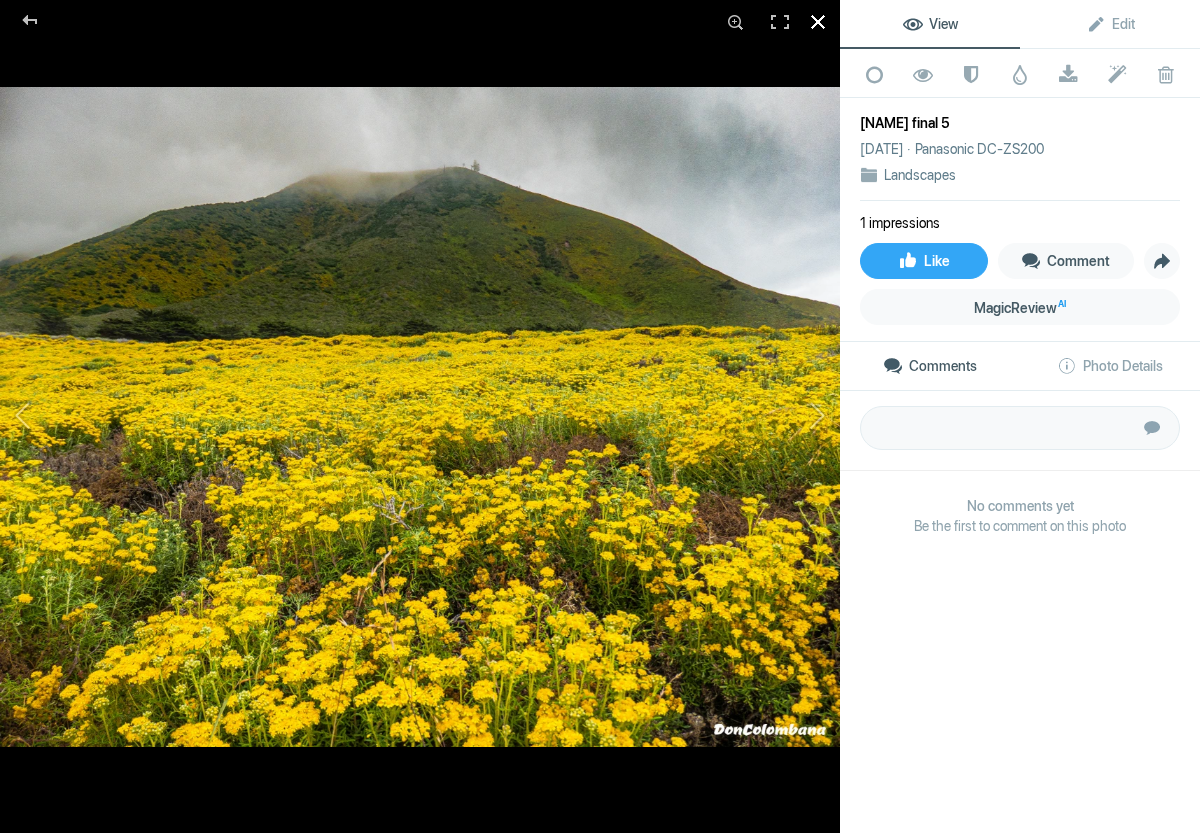click 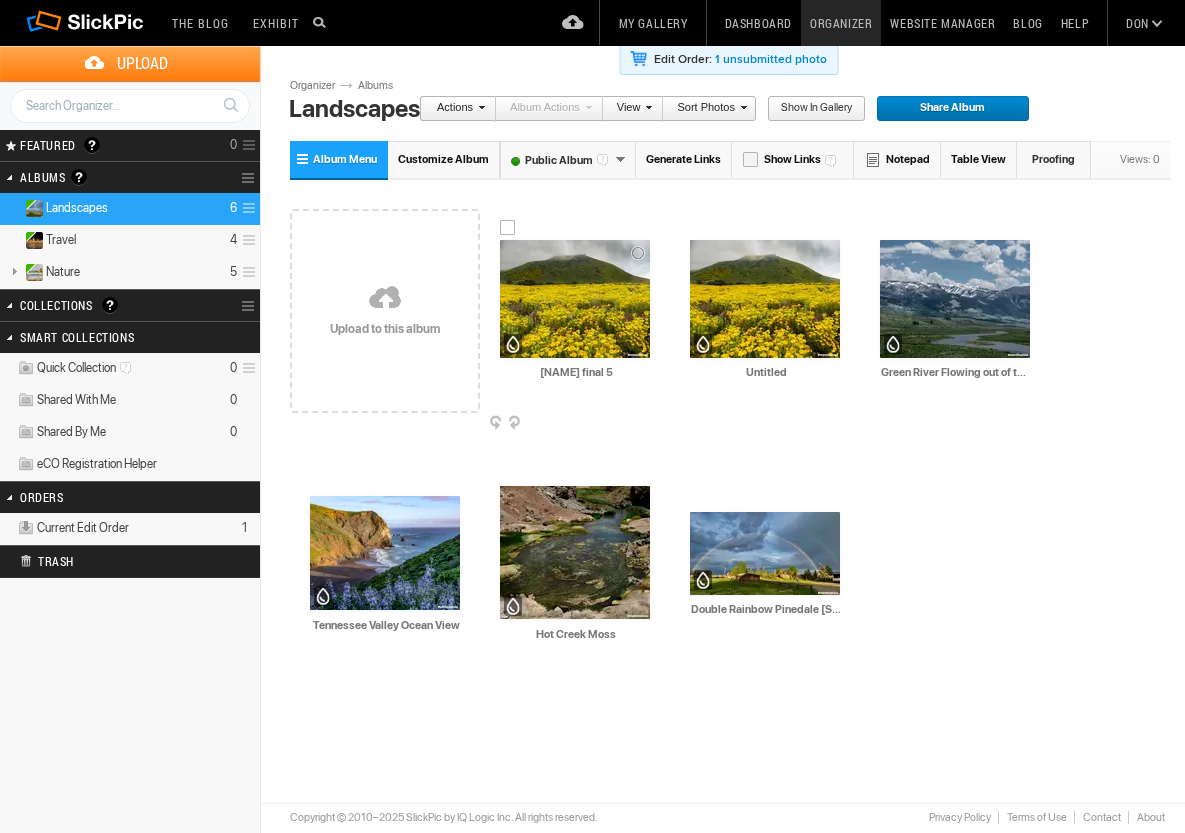 click at bounding box center [575, 299] 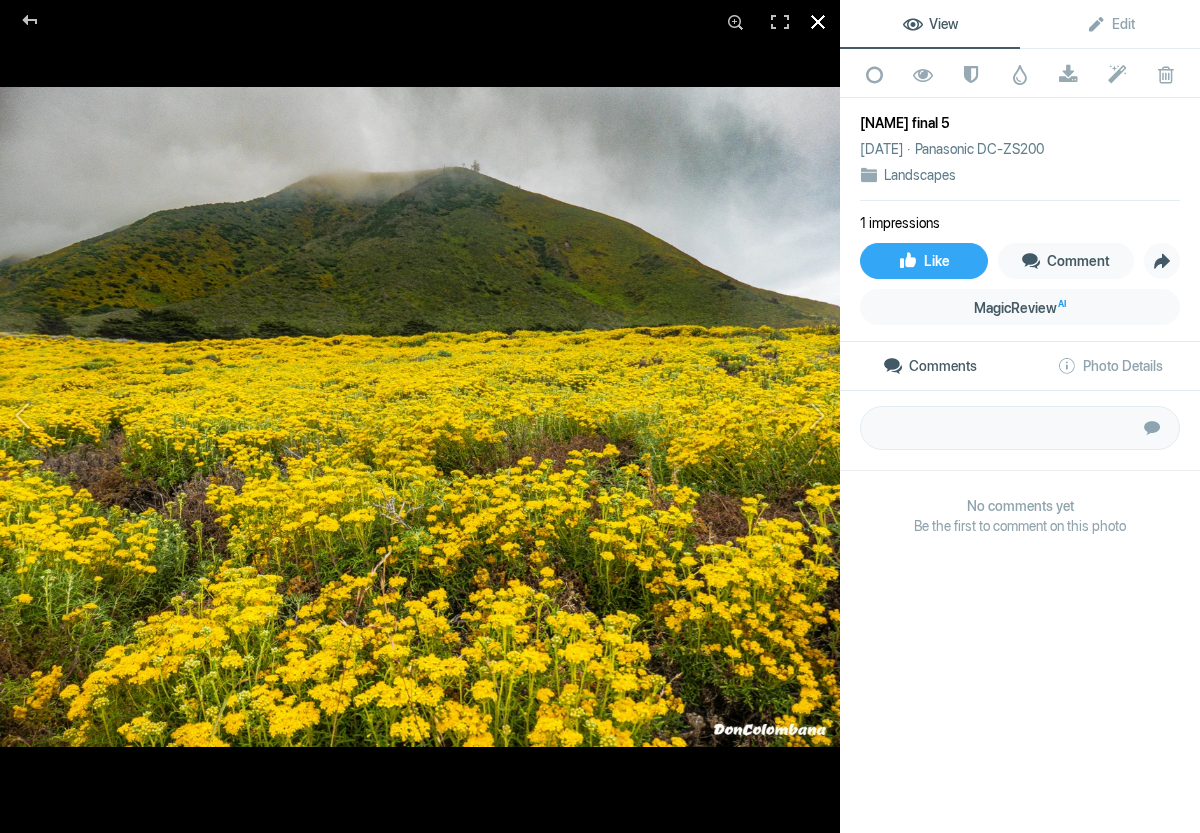 click 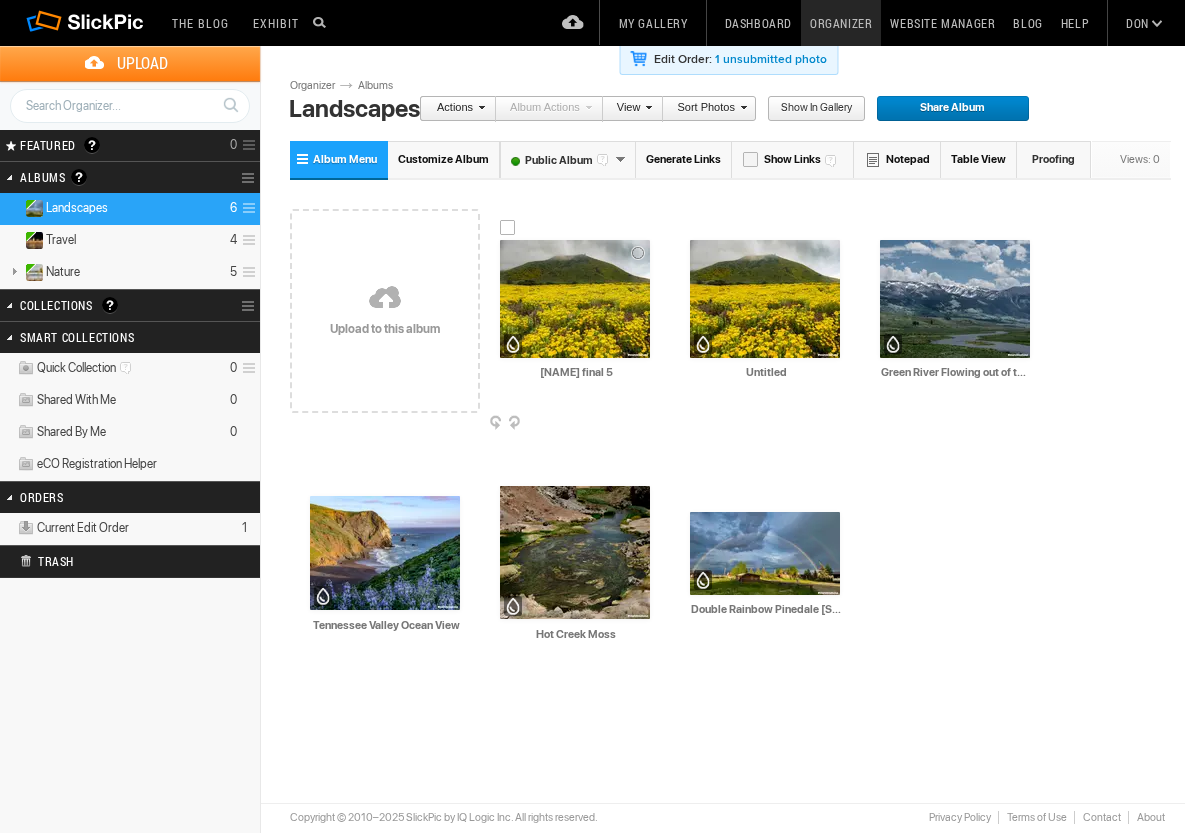 click at bounding box center (575, 299) 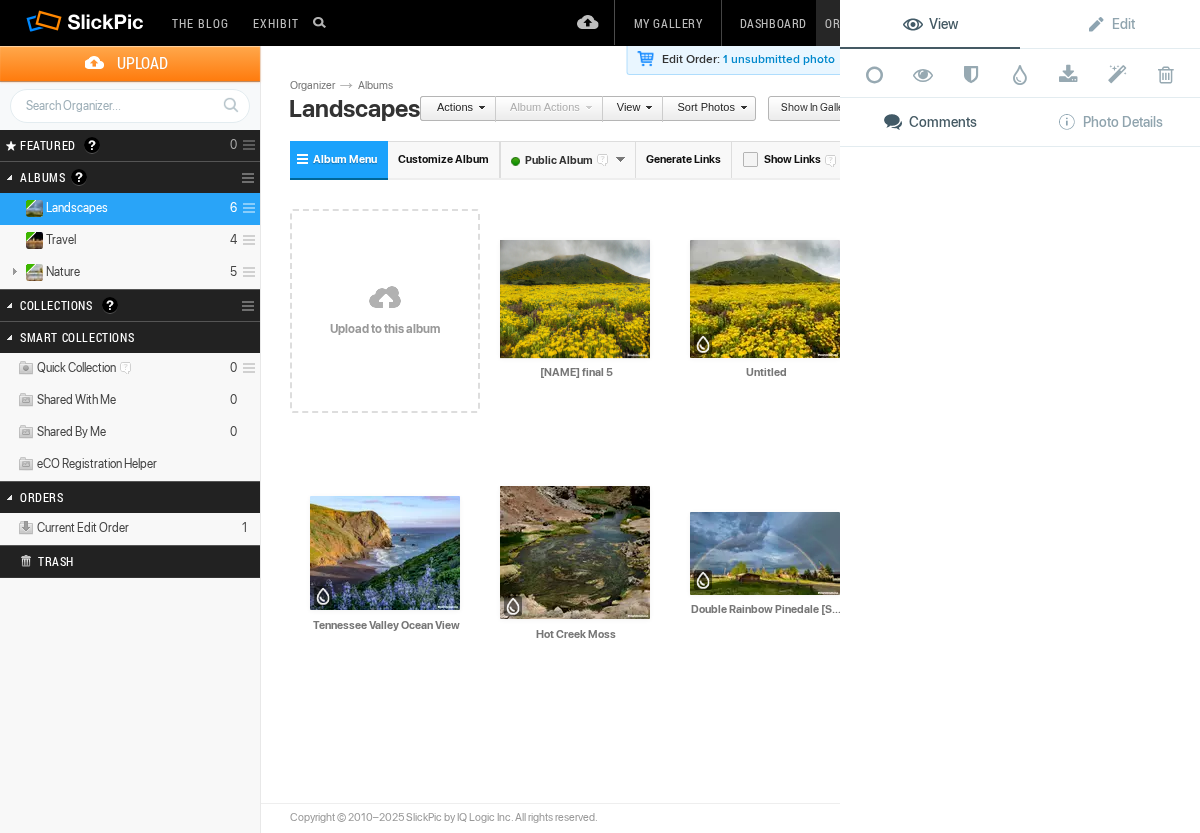 click 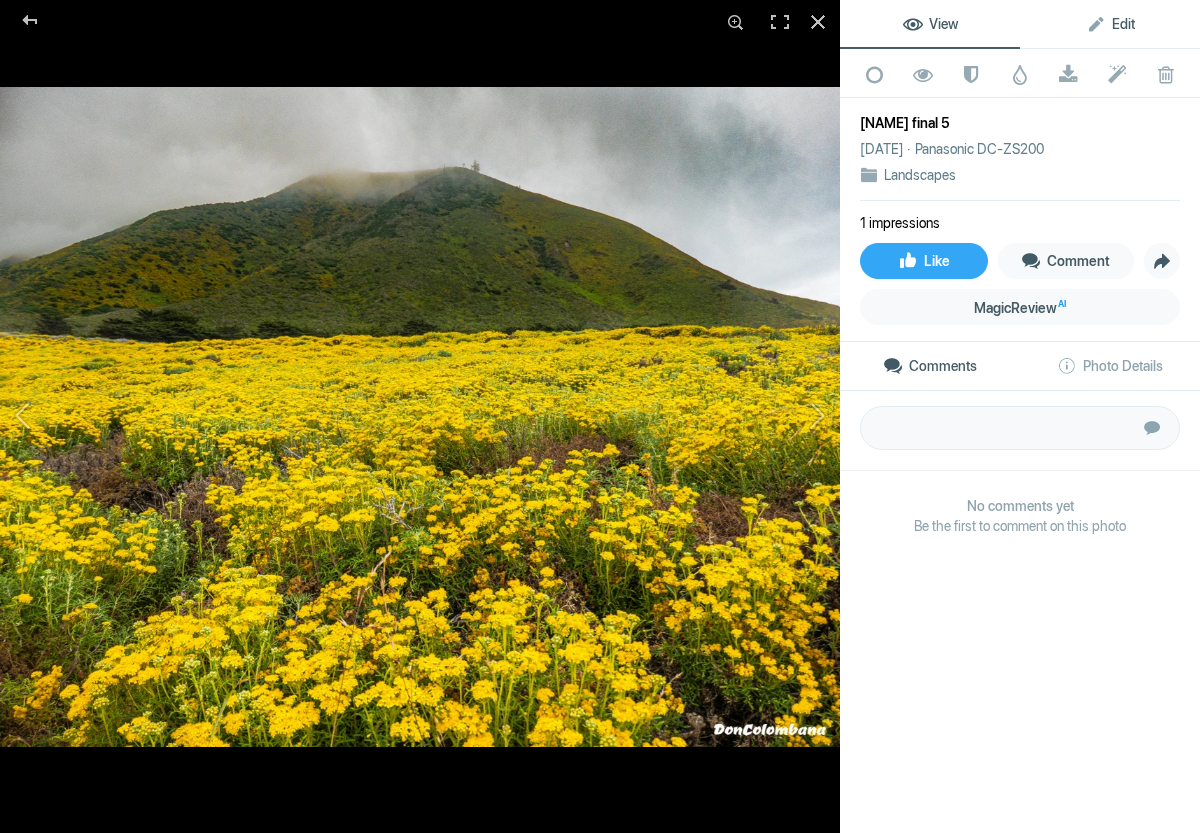 click on "Edit" 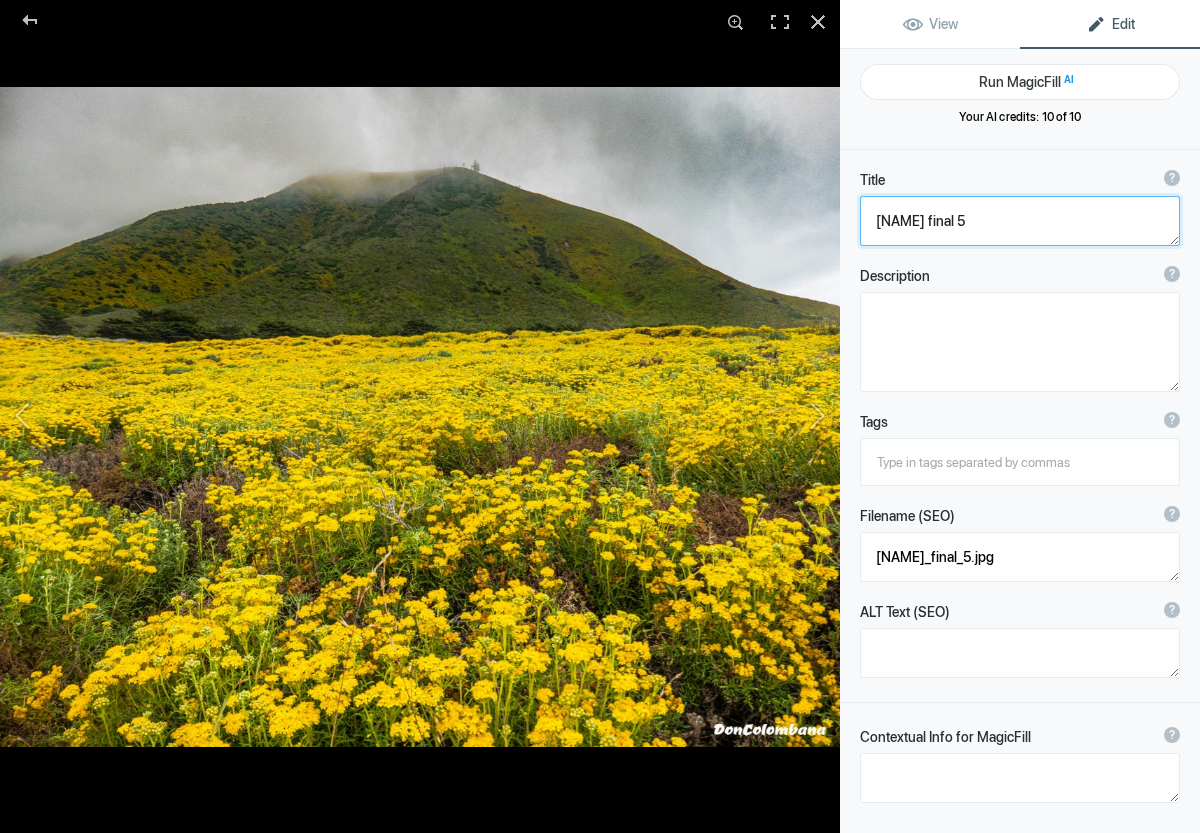 click 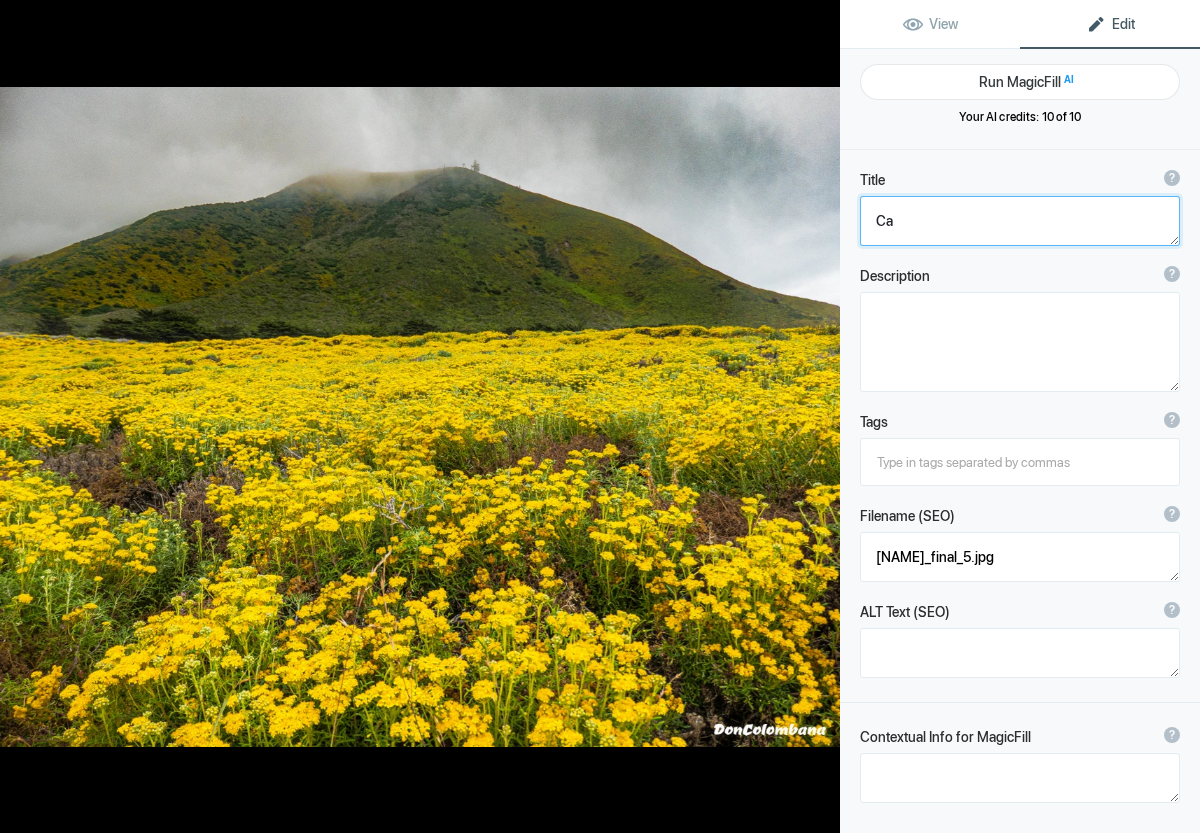 type on "C" 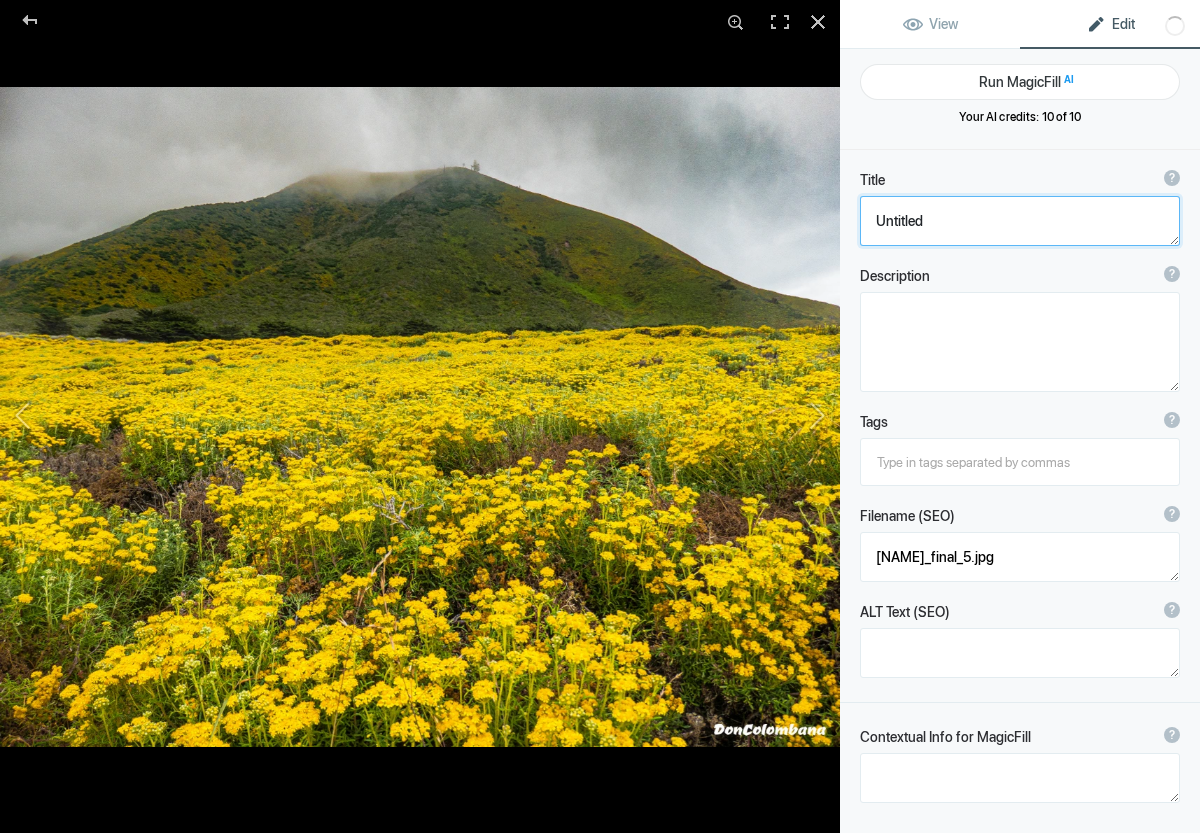 type on "Untitled" 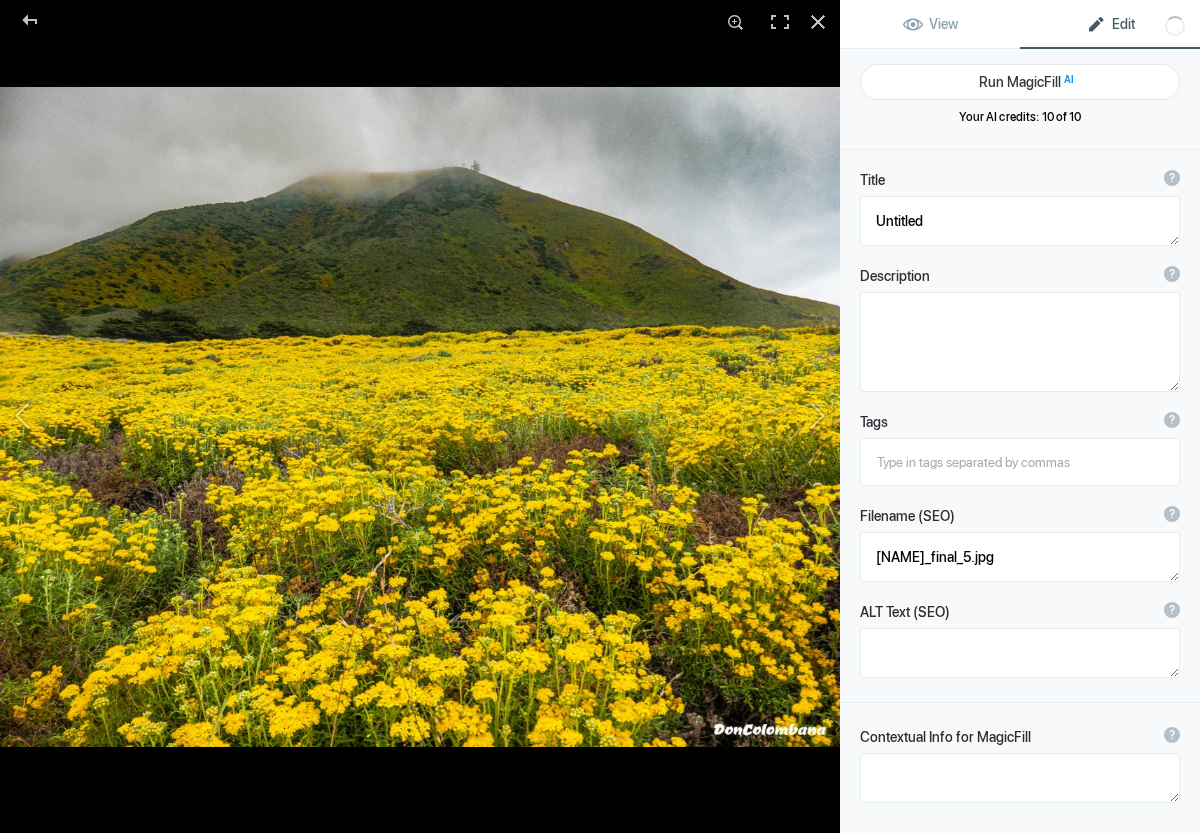 click on "Description ?  By adding more context around images, results can become much more useful, which can lead to higher quality traffic to your photo and the site. Use the description to tell a story about your photo." 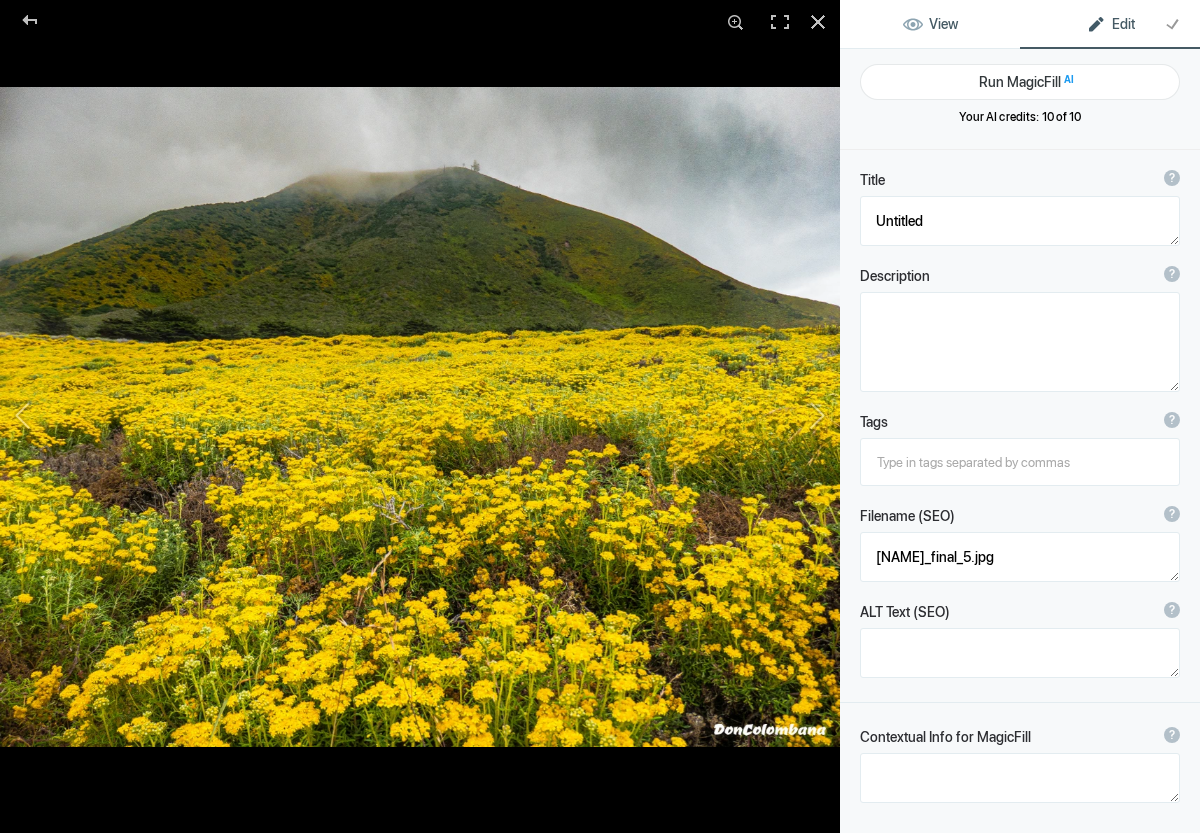 click on "View" 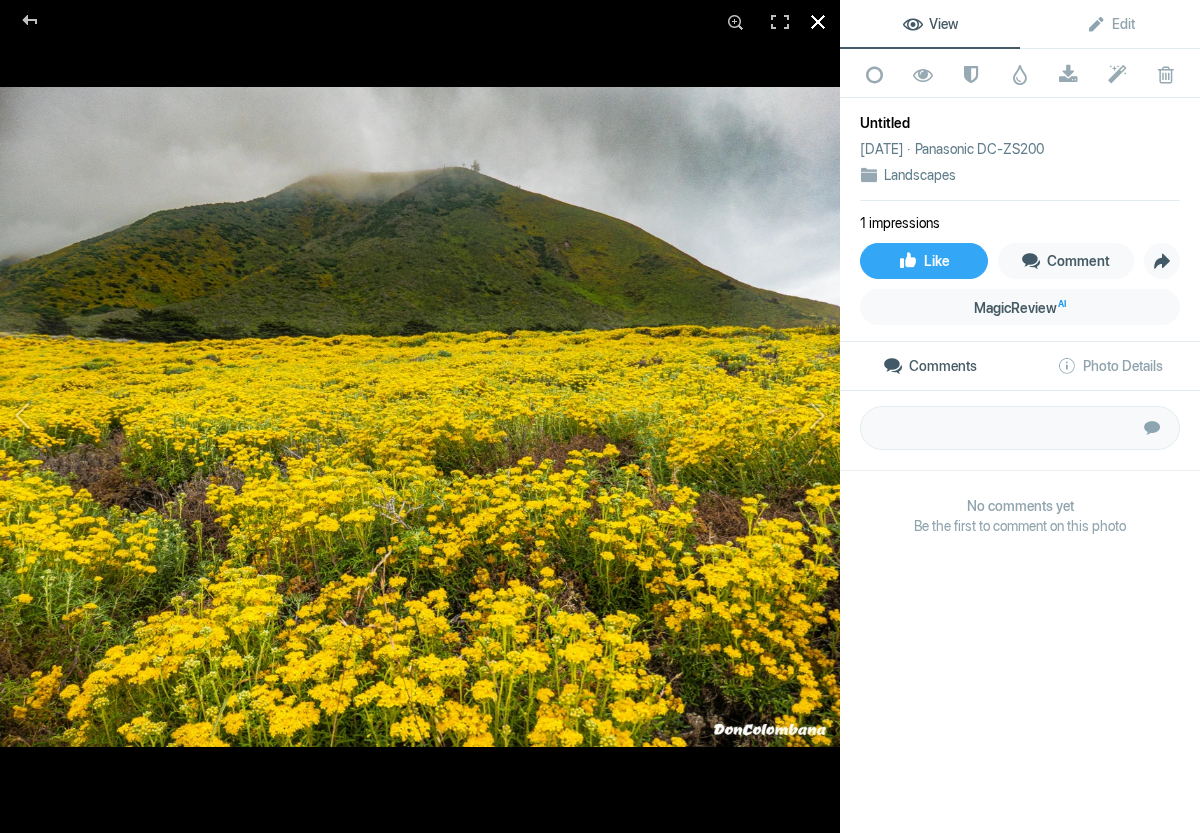 click 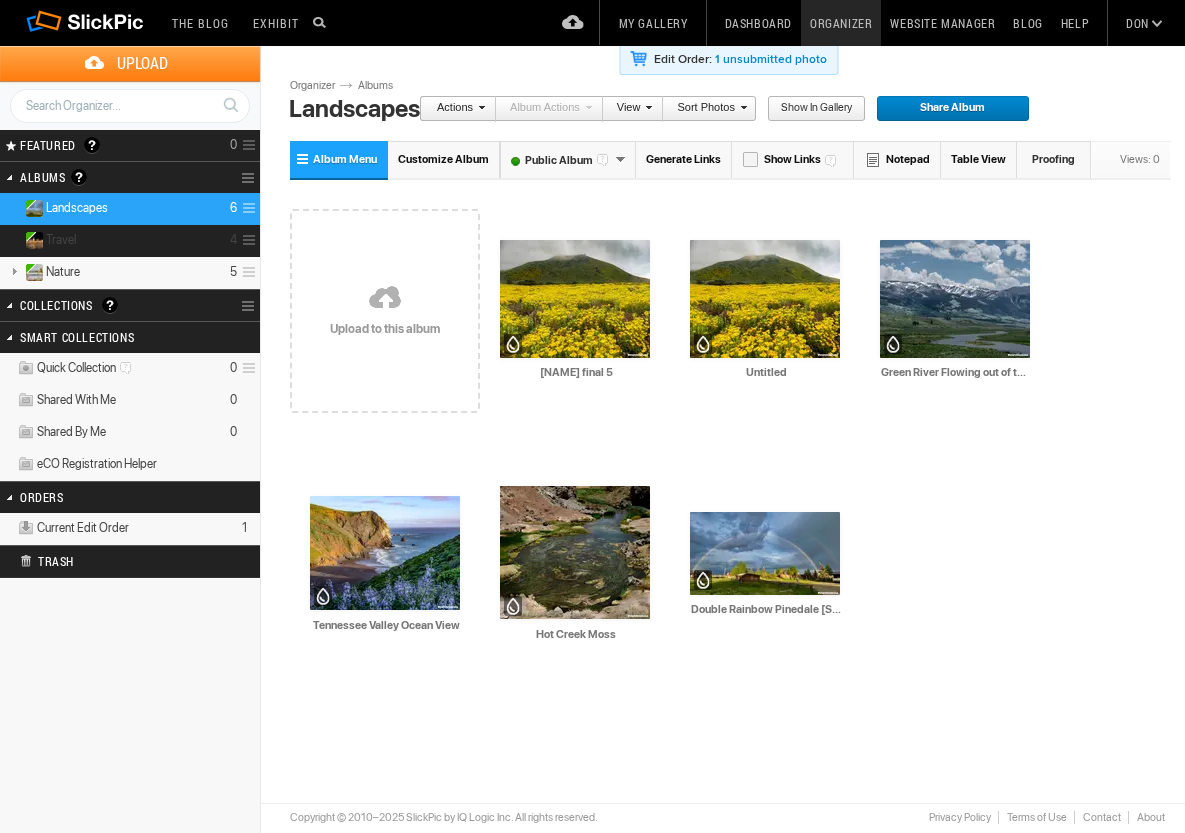 click on "Travel
4" at bounding box center (130, 241) 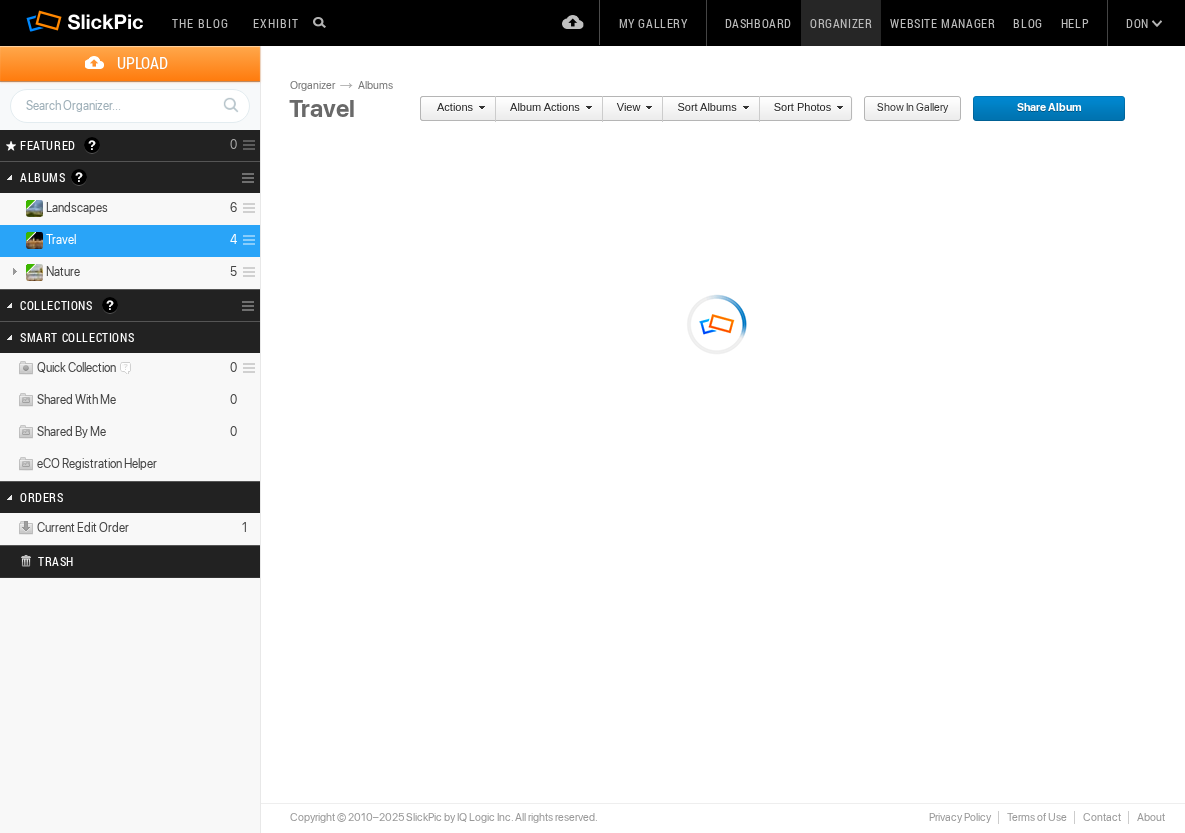 scroll, scrollTop: 0, scrollLeft: 0, axis: both 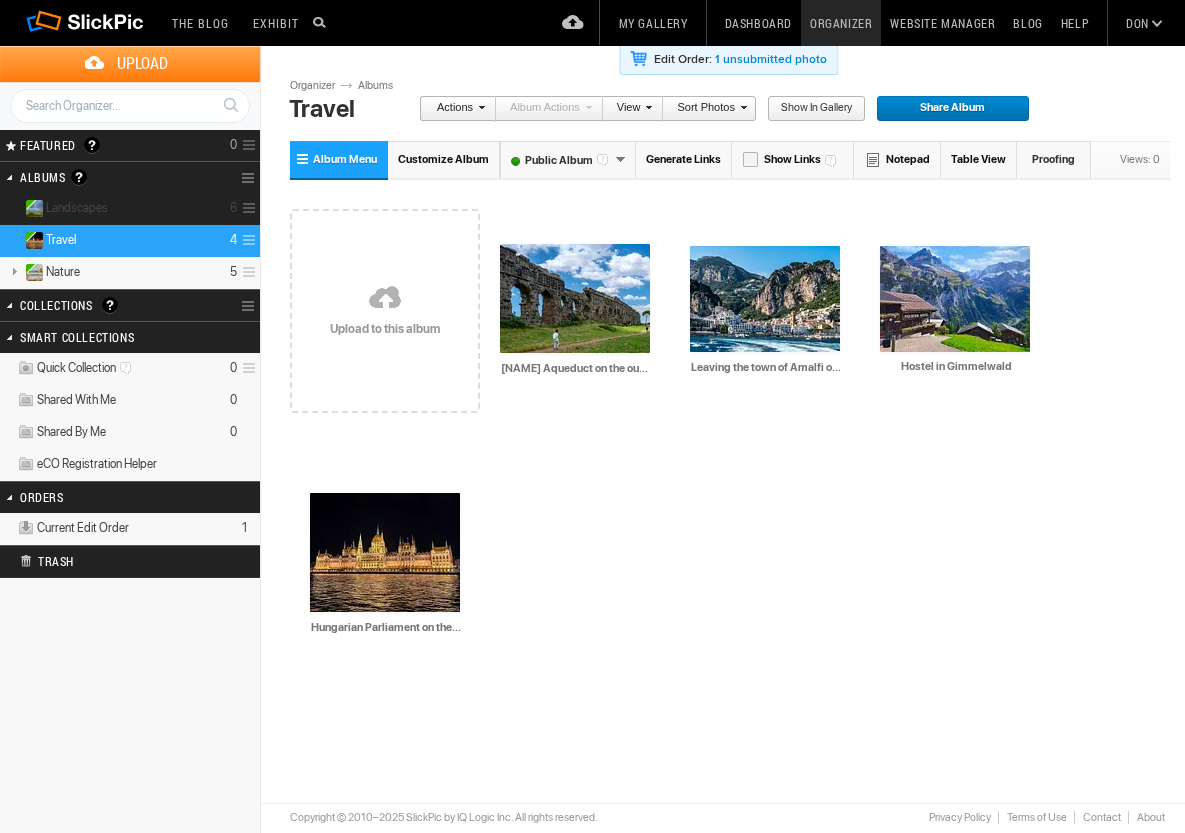 click on "Landscapes
6" at bounding box center [130, 209] 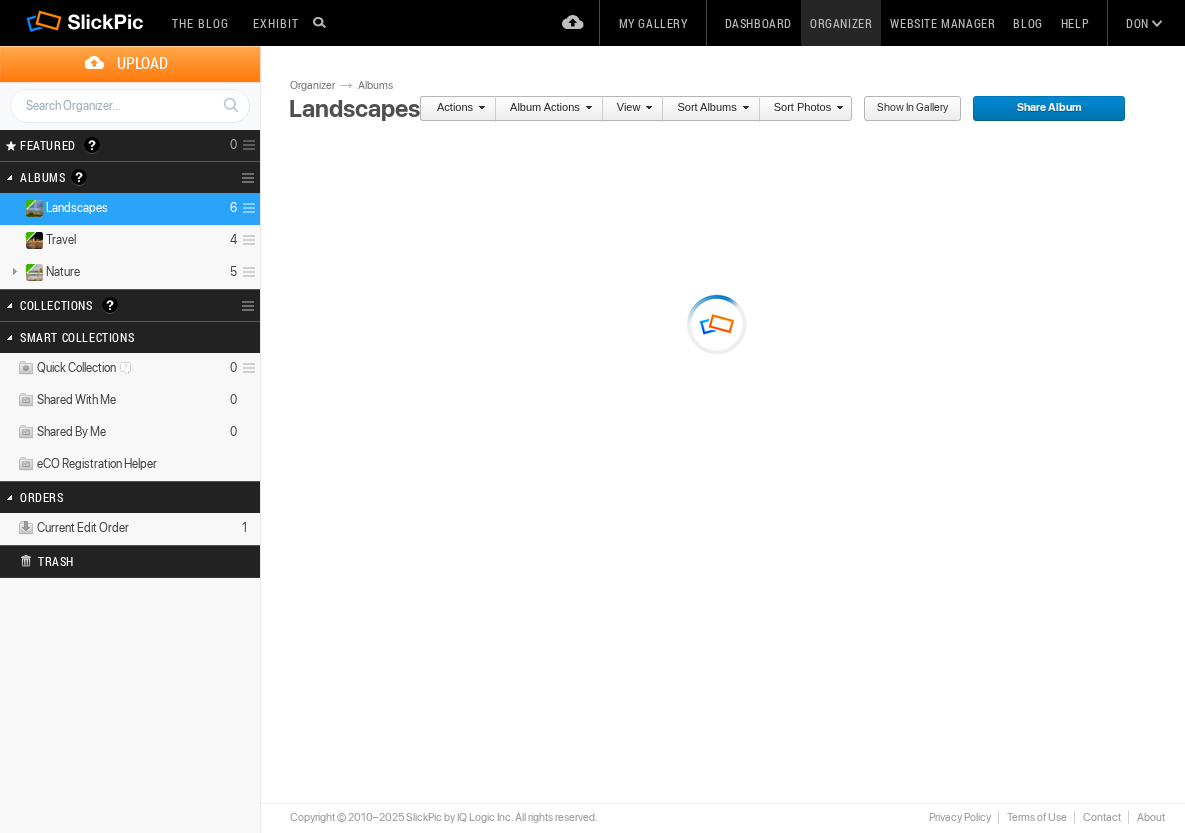 scroll, scrollTop: 0, scrollLeft: 0, axis: both 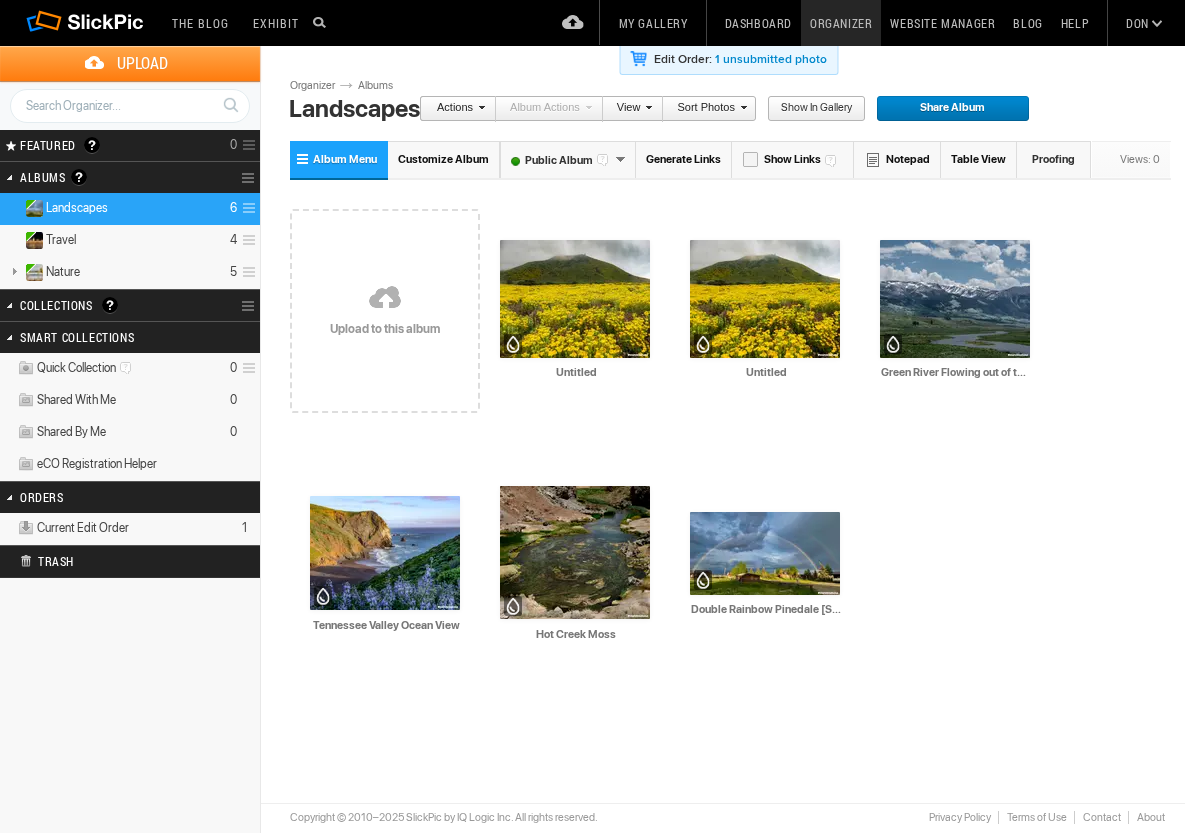 click at bounding box center [385, 299] 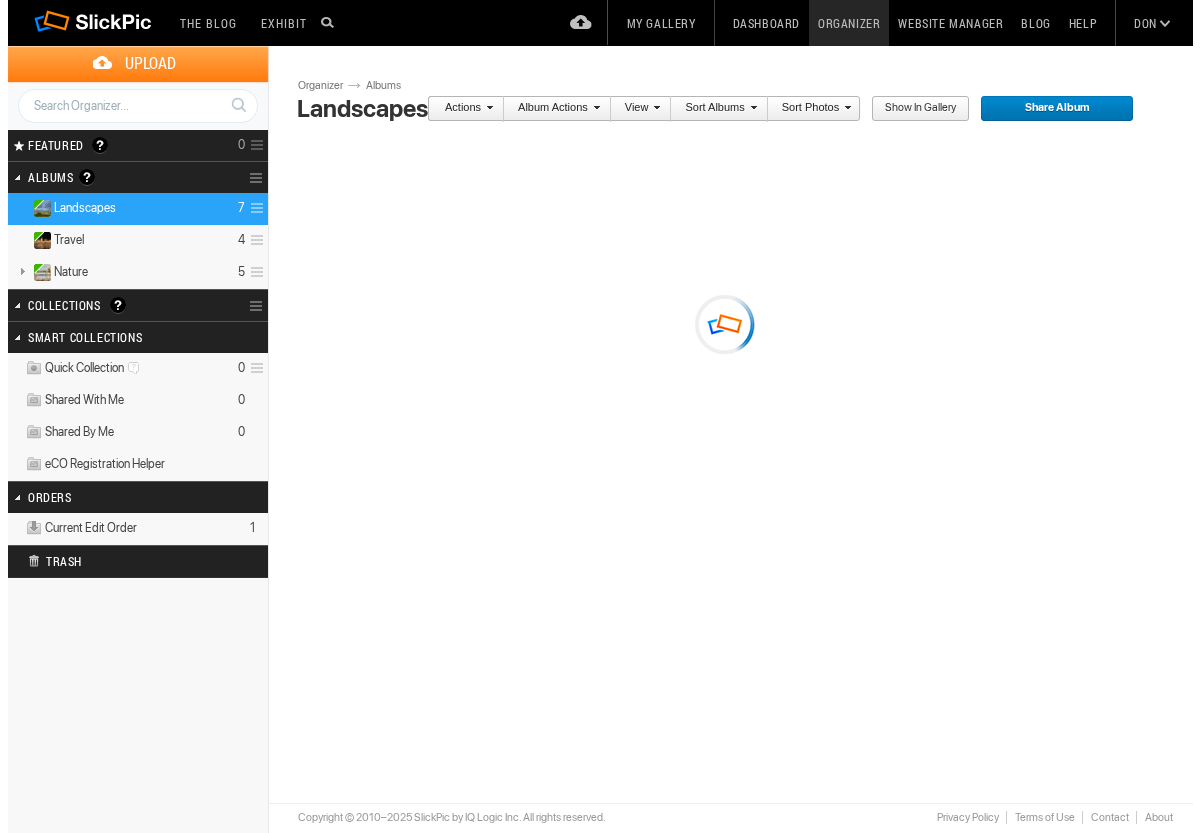 scroll, scrollTop: 0, scrollLeft: 0, axis: both 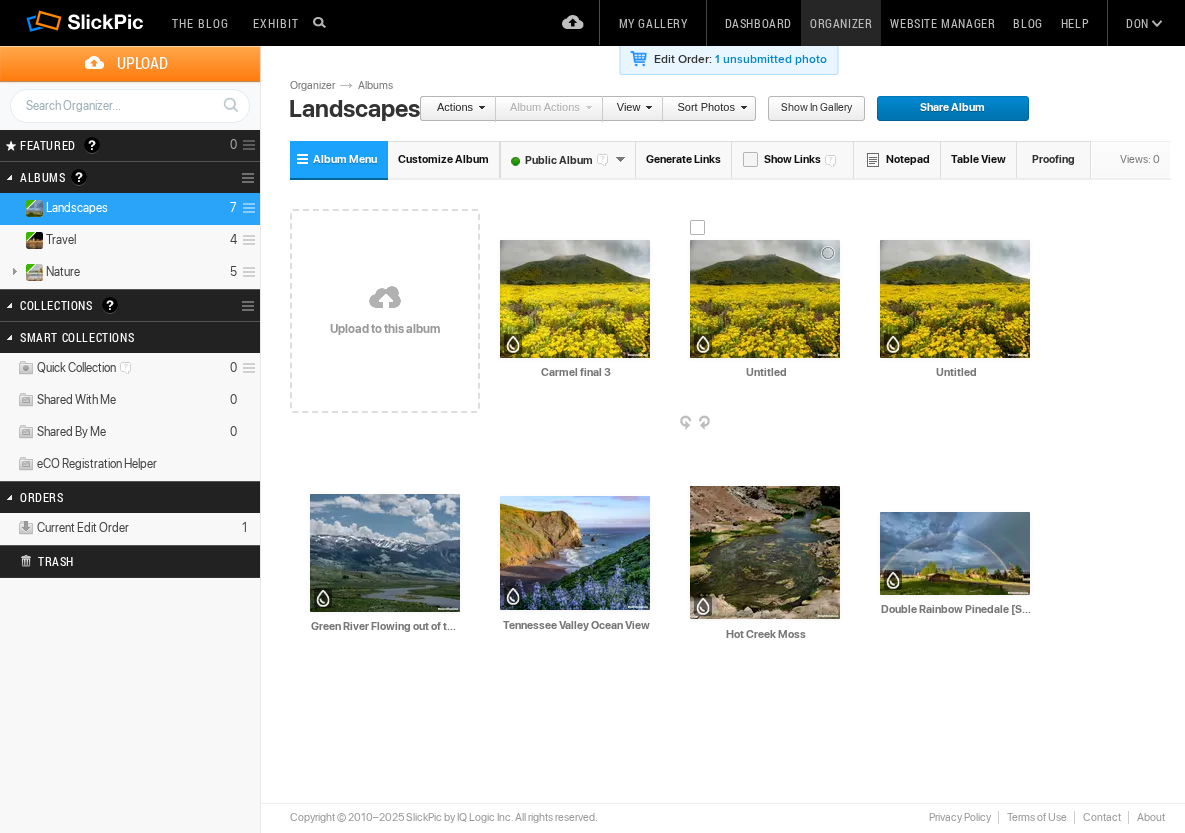click at bounding box center (765, 299) 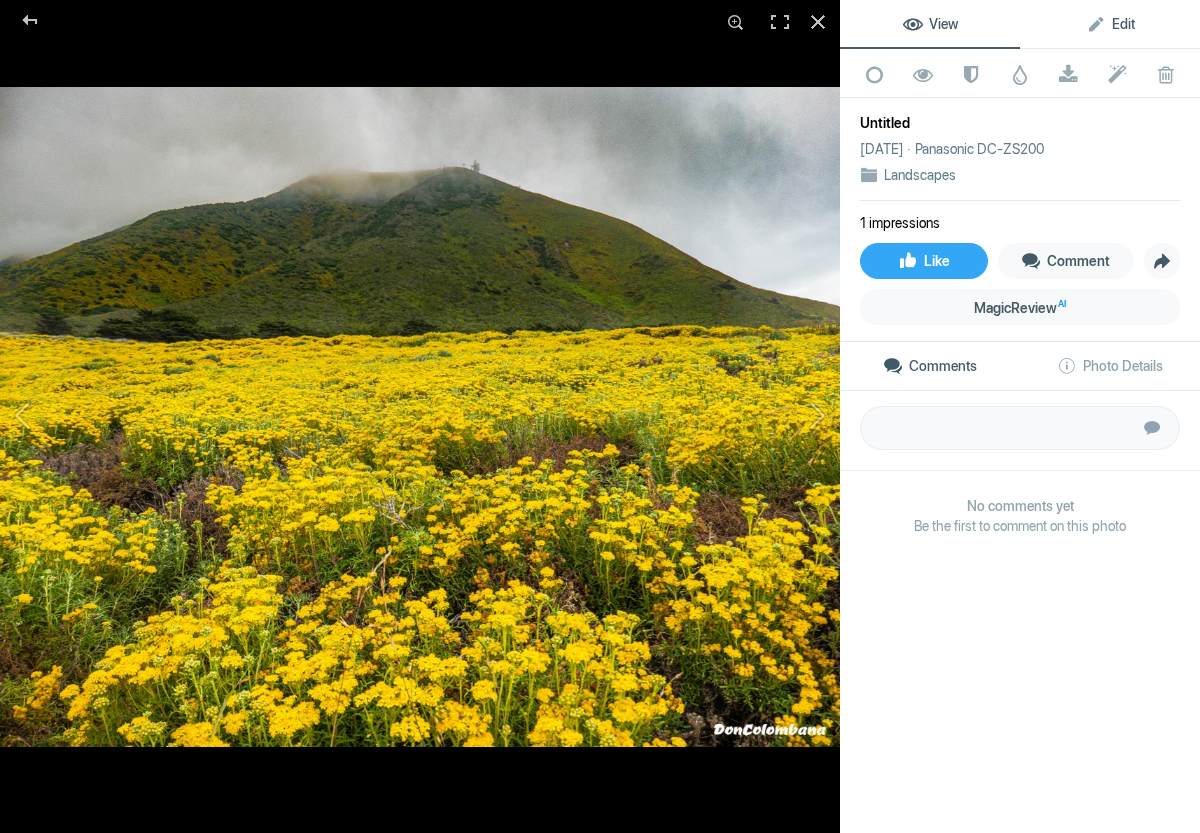 click on "Edit" 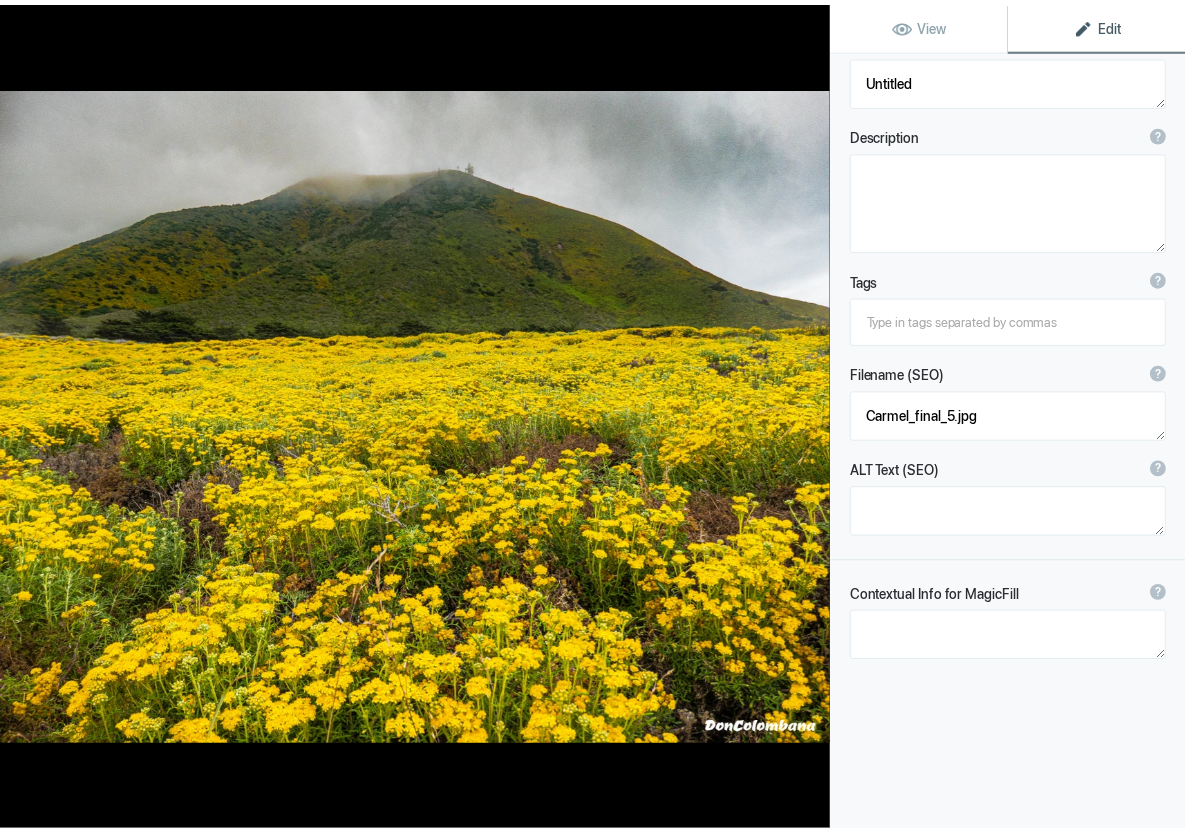 scroll, scrollTop: 0, scrollLeft: 0, axis: both 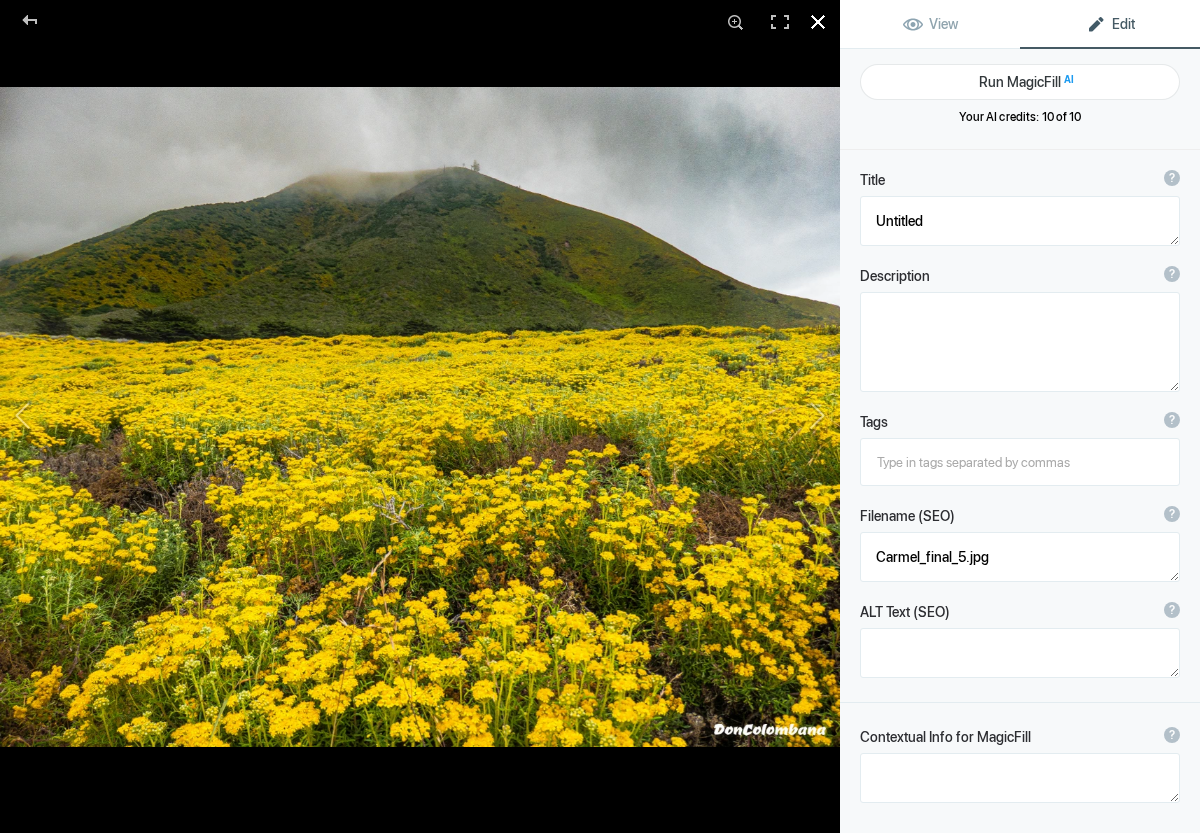 click 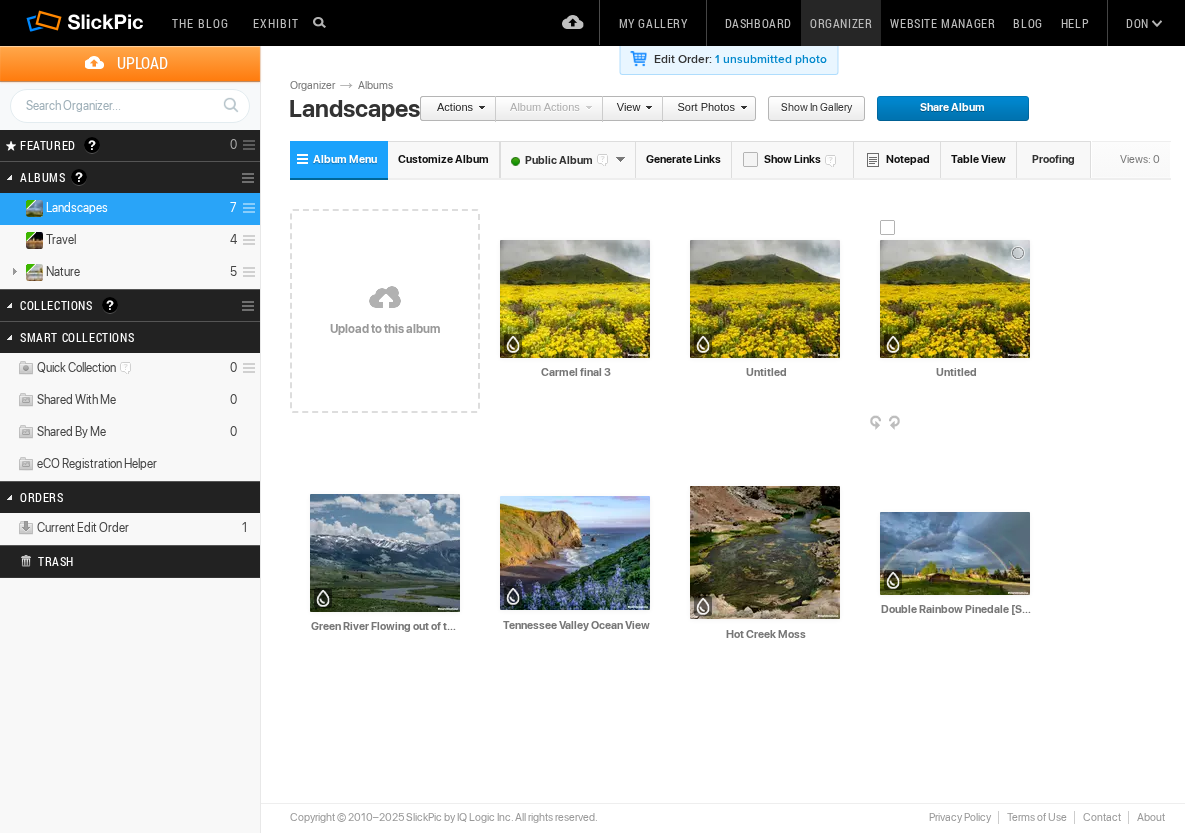 click at bounding box center (888, 228) 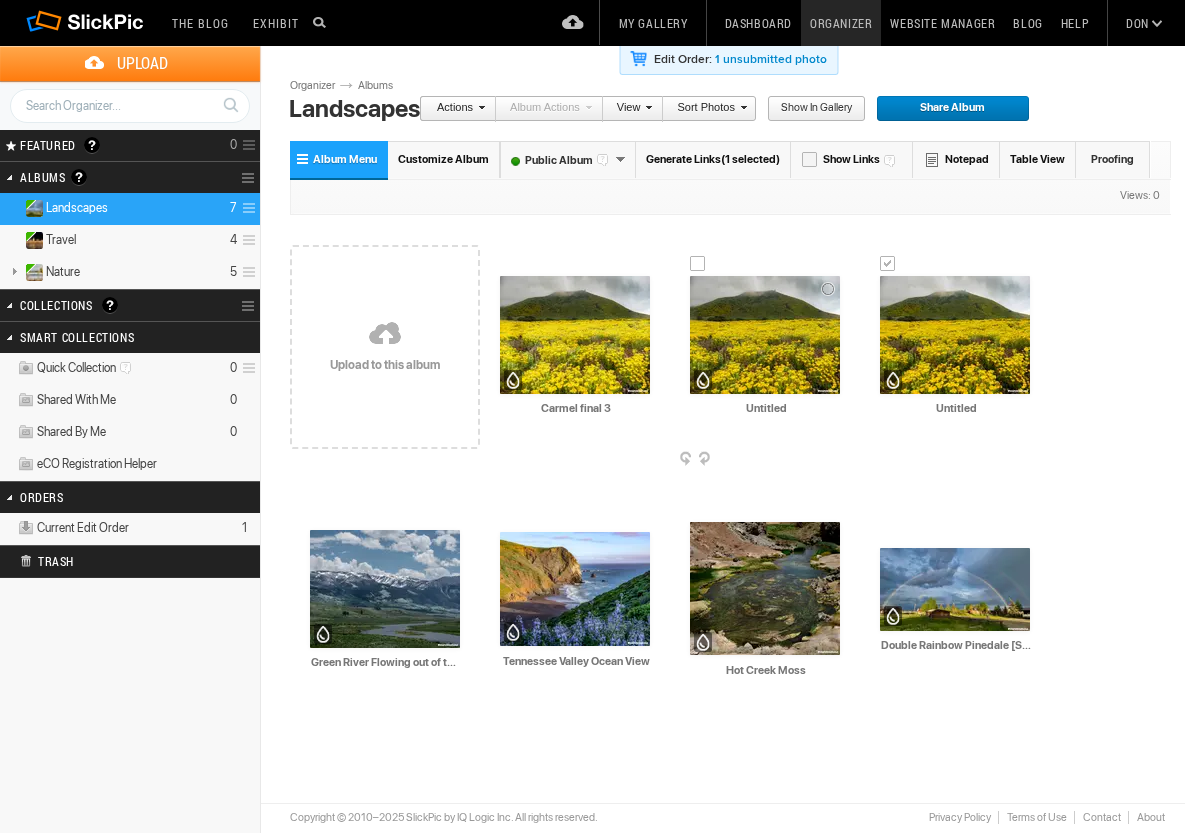 click at bounding box center [698, 264] 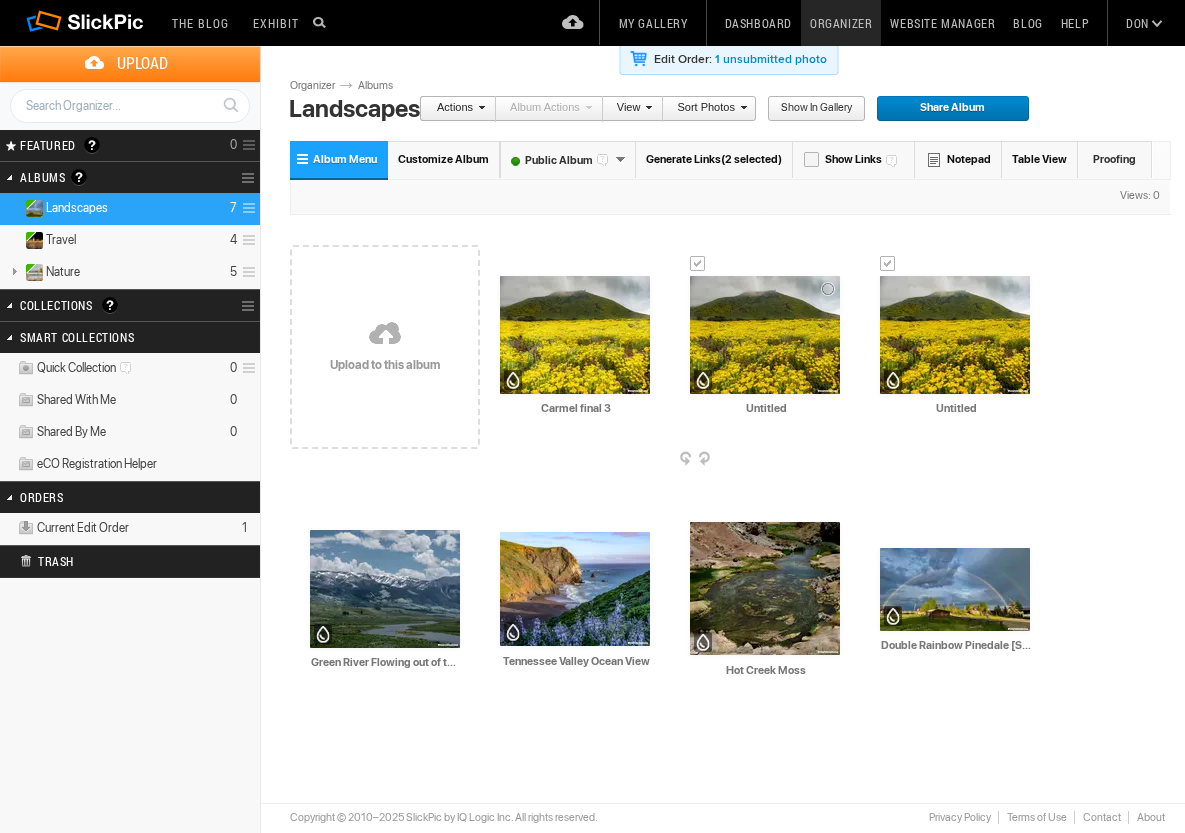 click at bounding box center (844, 460) 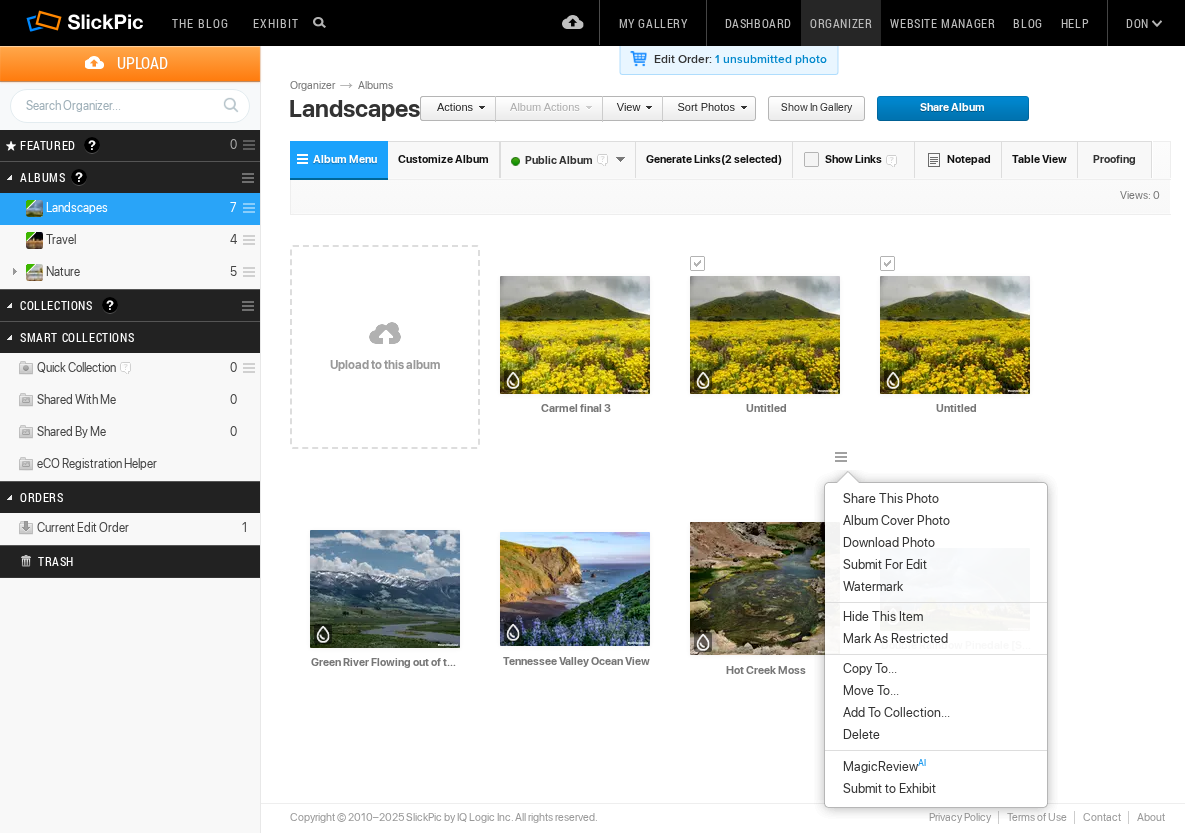 click on "Delete" at bounding box center (936, 735) 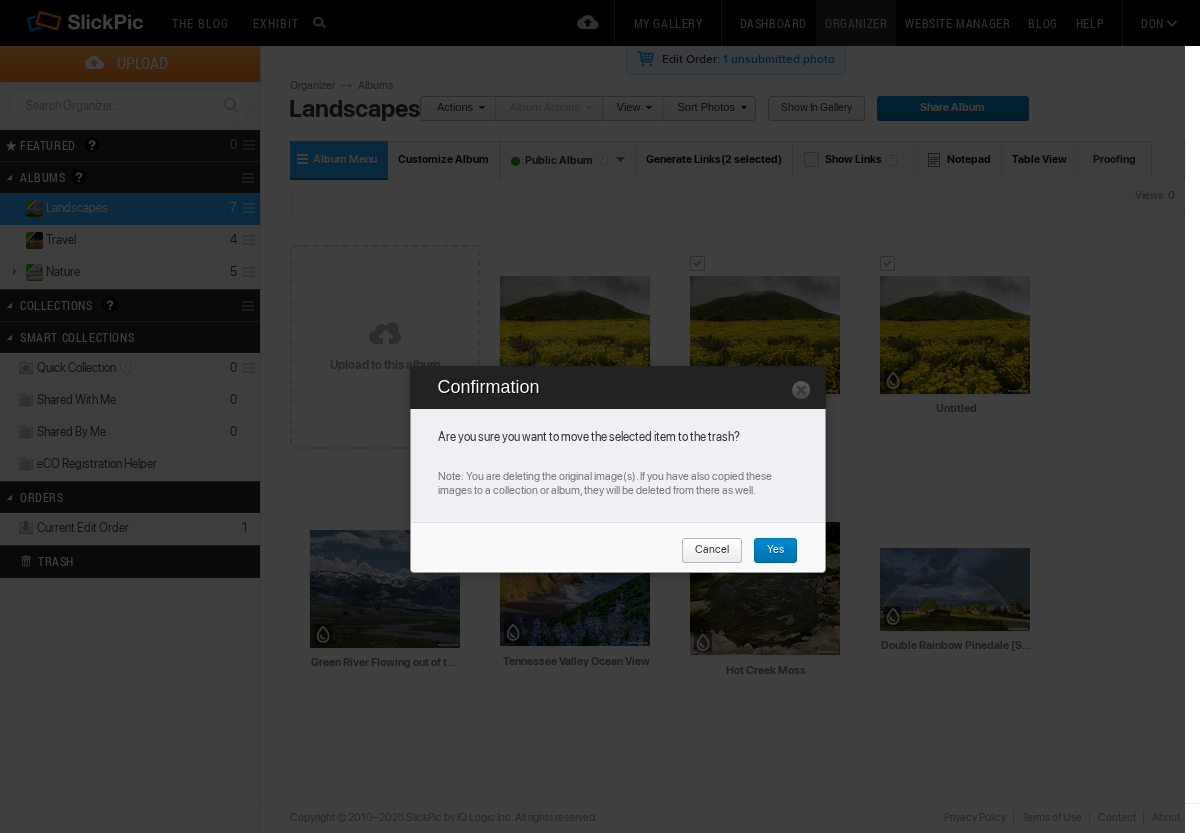 click on "Yes" at bounding box center [768, 551] 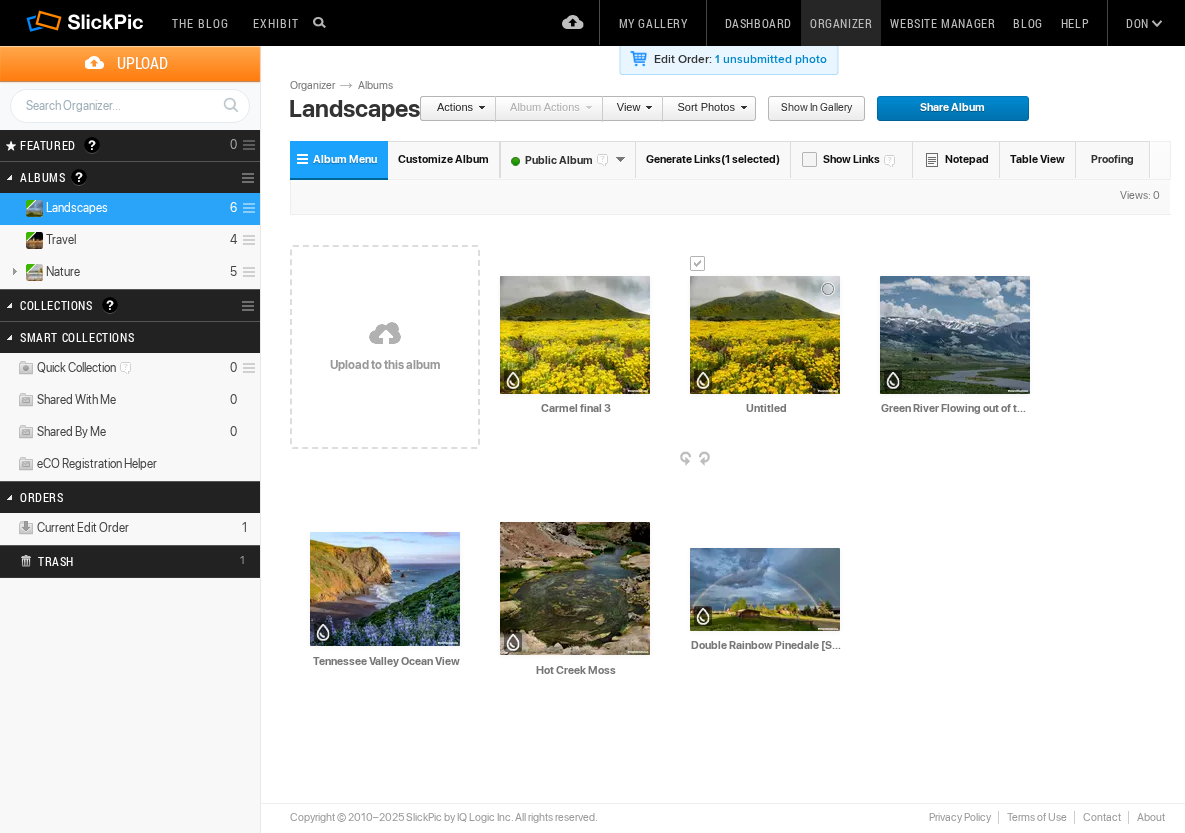 click at bounding box center [844, 460] 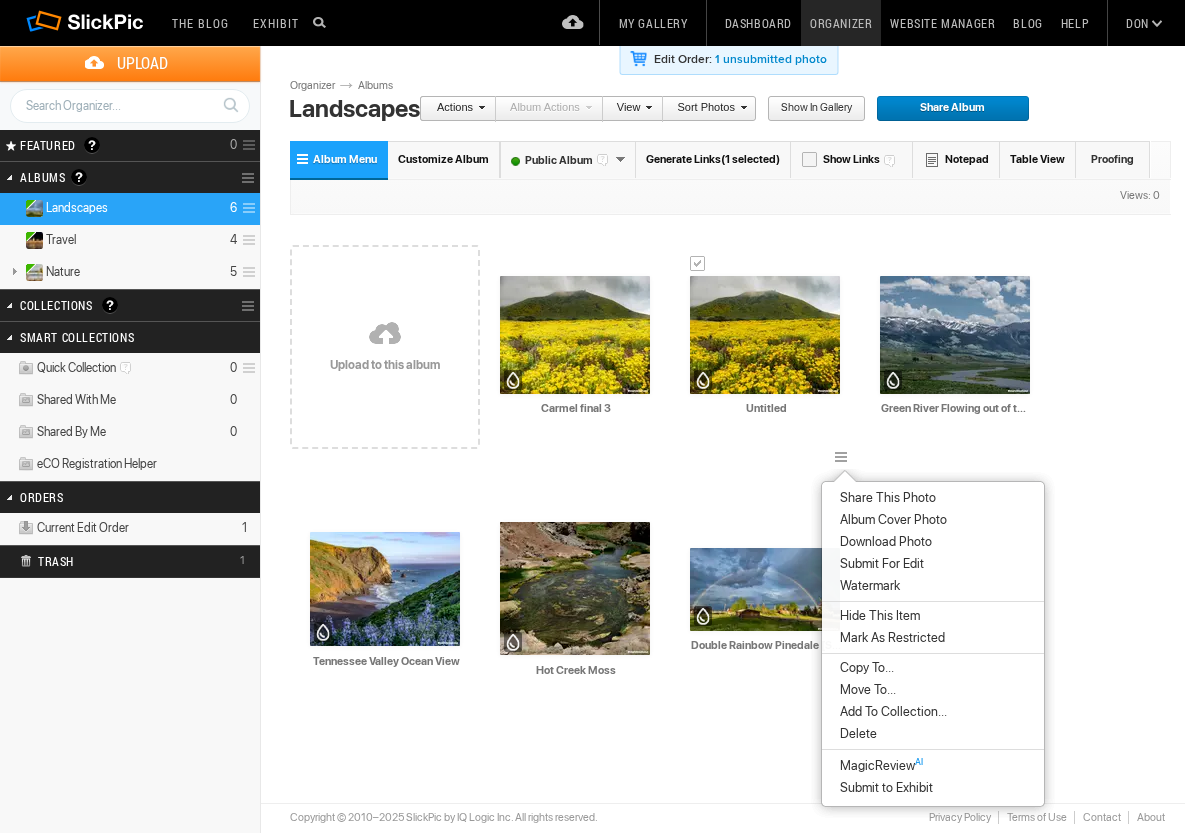 click on "Delete" at bounding box center (933, 734) 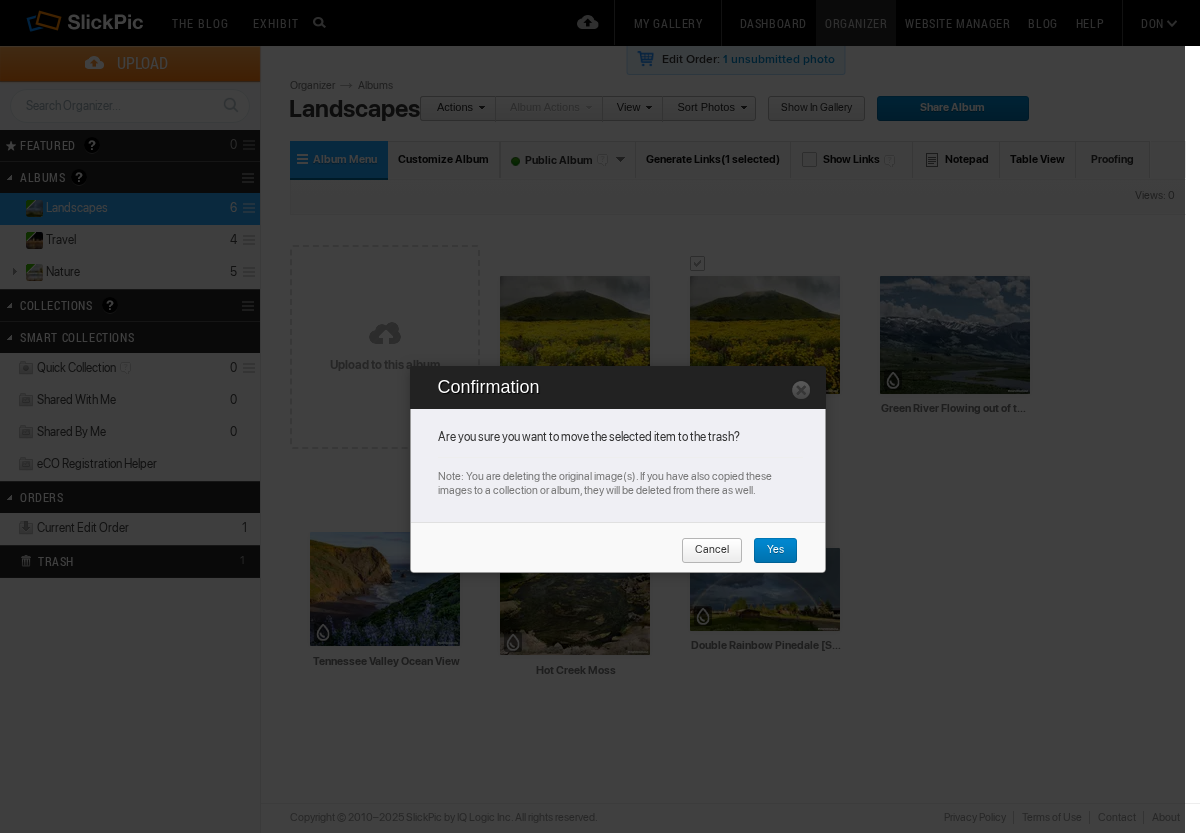 click on "Yes" at bounding box center (775, 551) 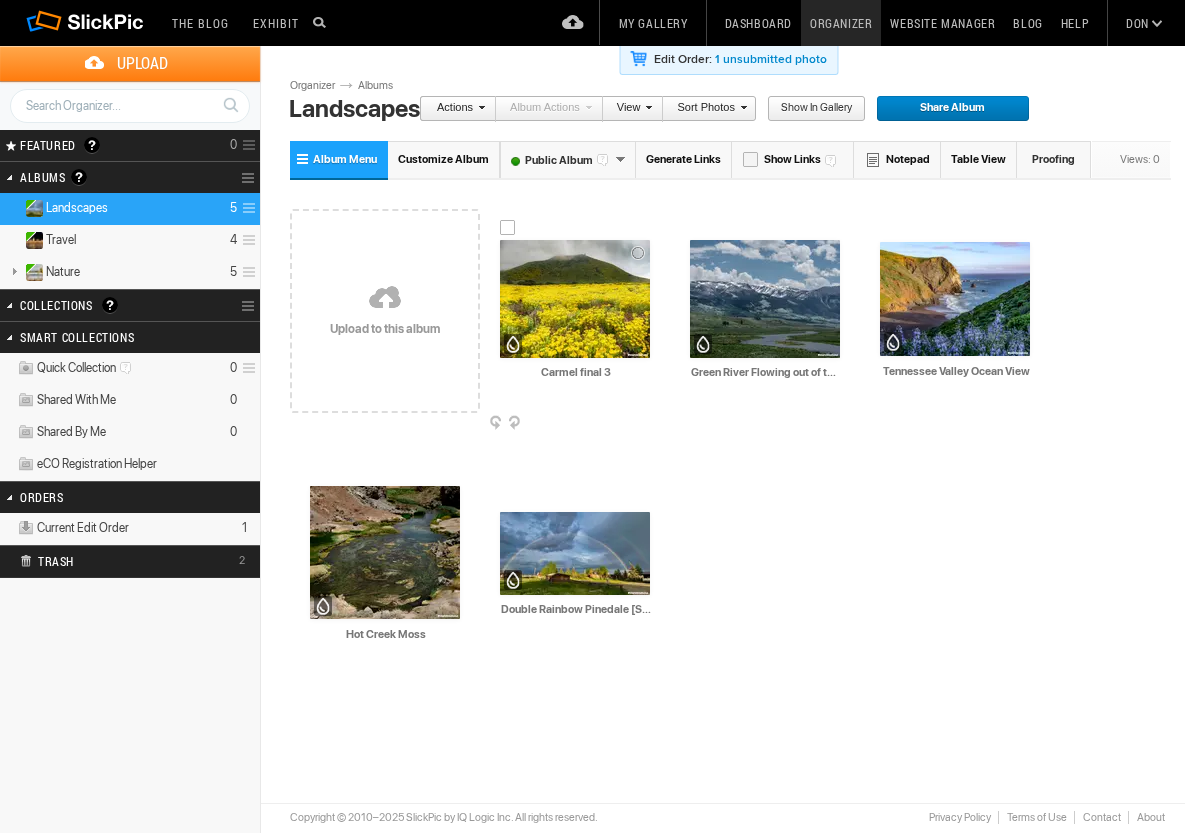 click on "Carmel final 3" at bounding box center [576, 373] 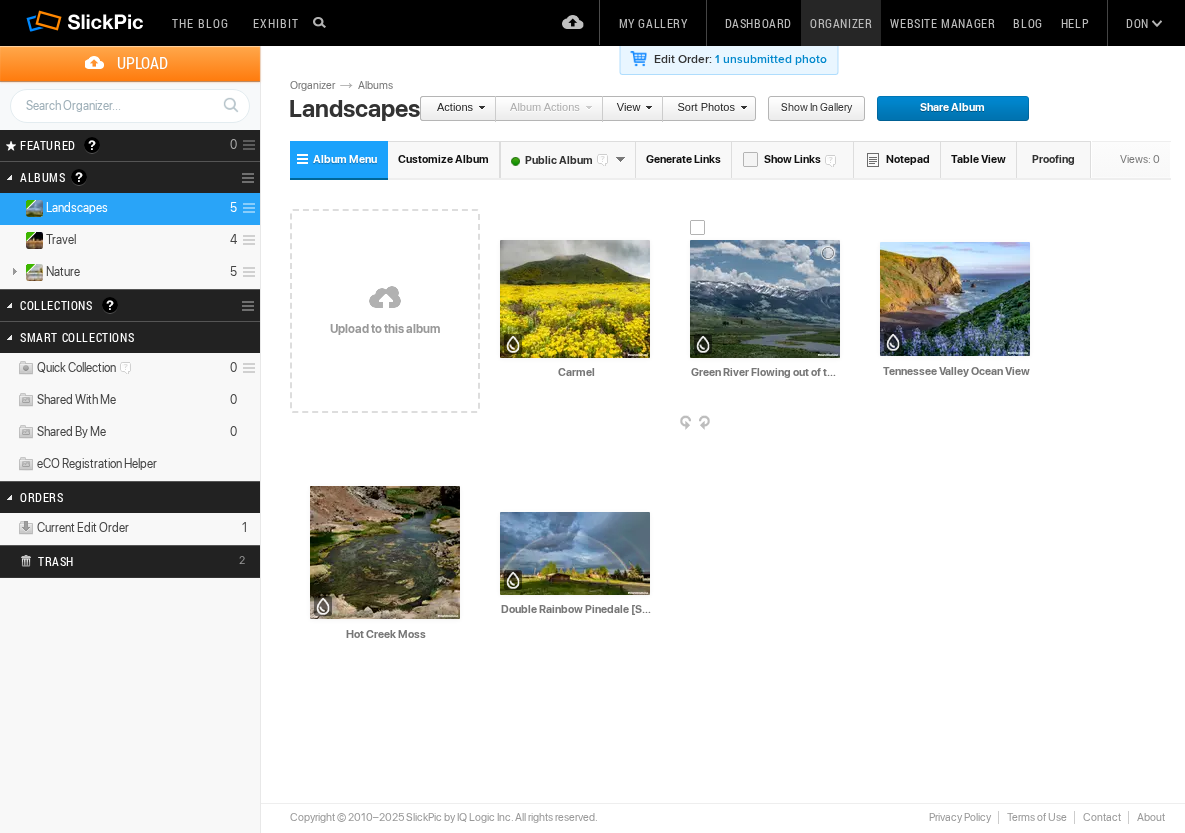 click on "AI Green River Flowing out of the Wind River Range, [STATE]
HTML:
Direct:
Forum:
Photo ID:
22797750
More..." at bounding box center [765, 299] 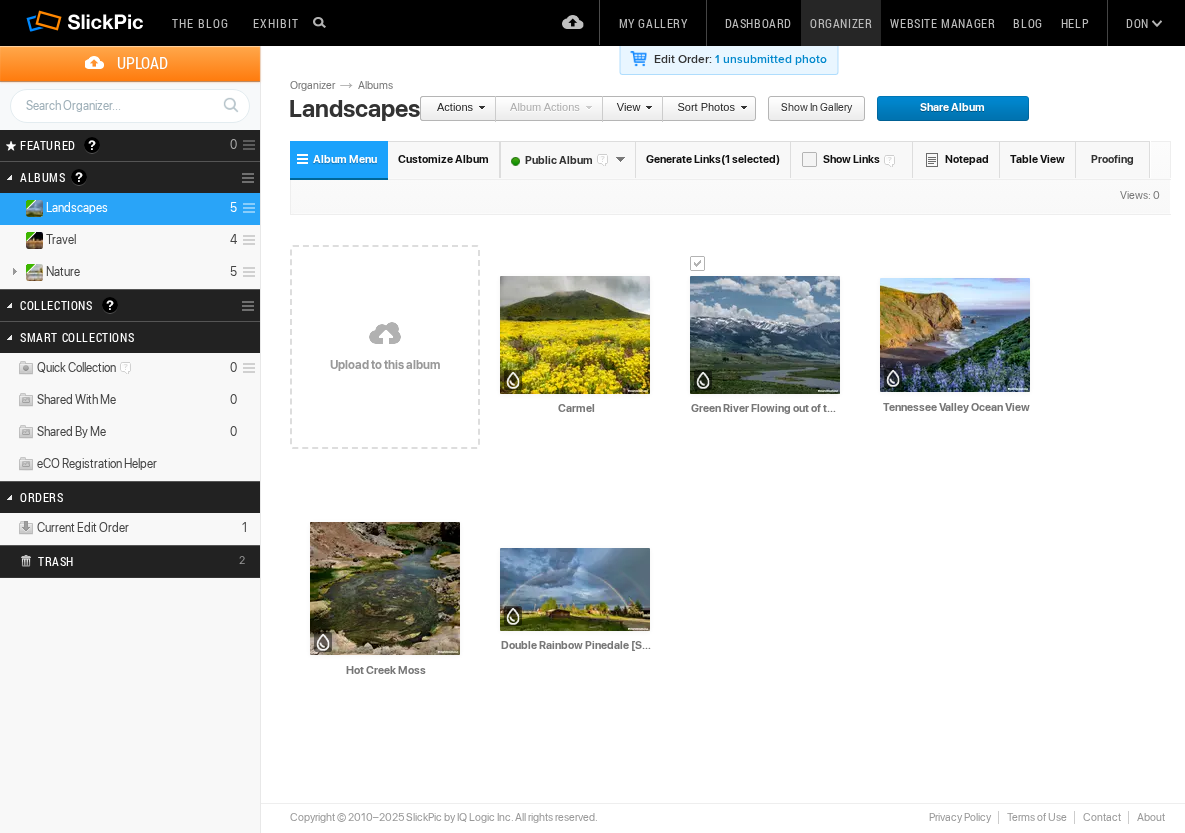 type on "Carmel" 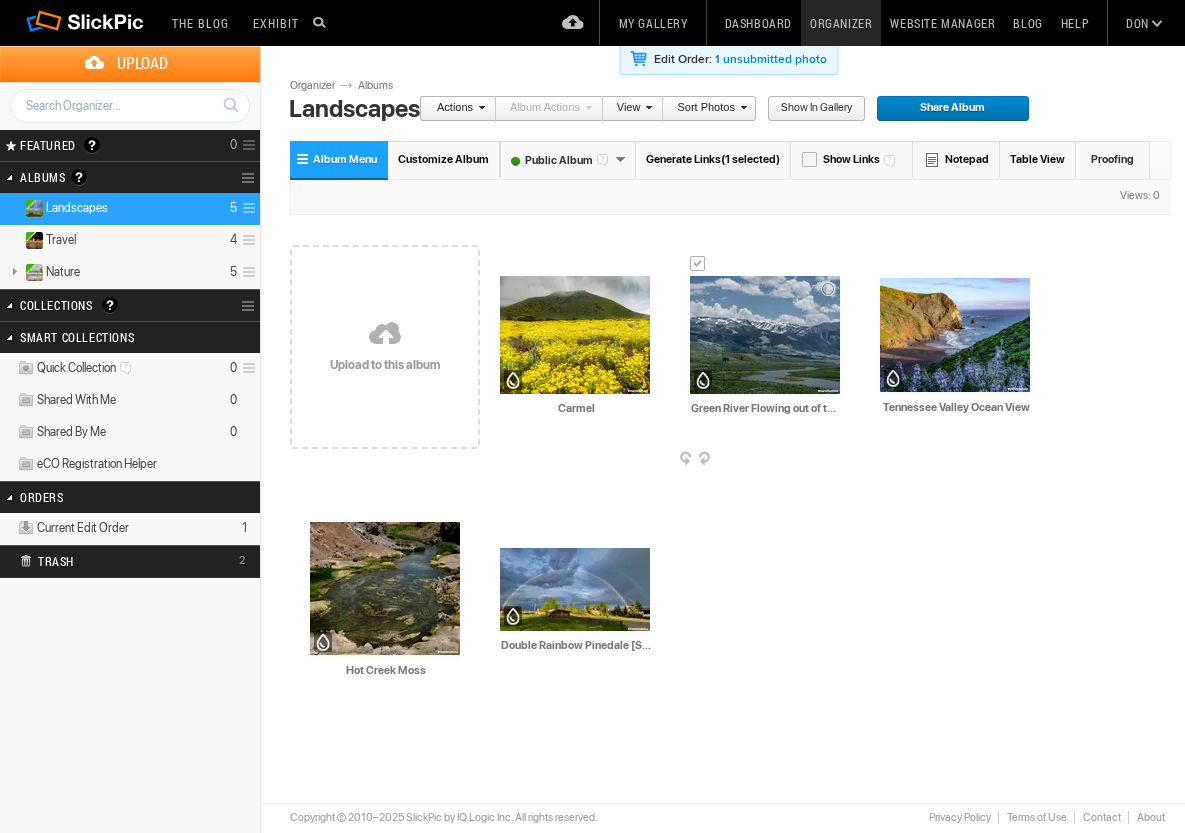 click at bounding box center [765, 335] 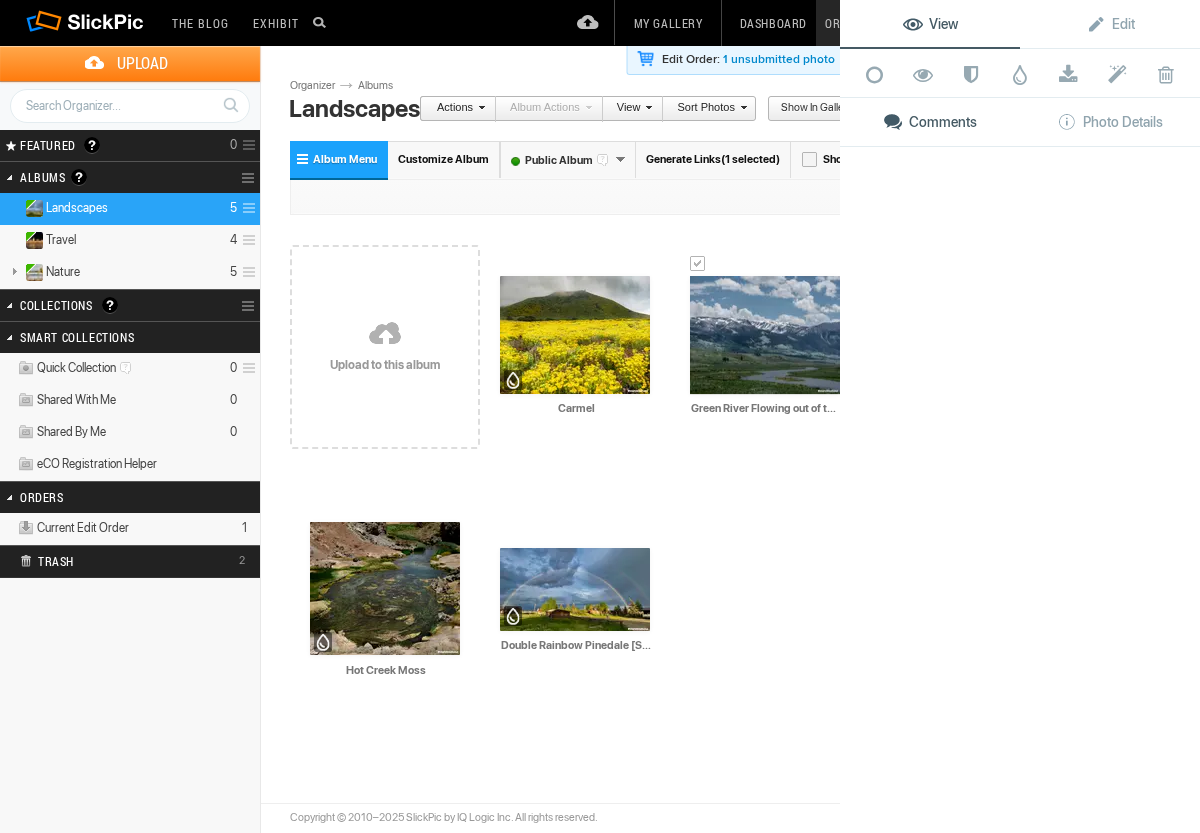 click 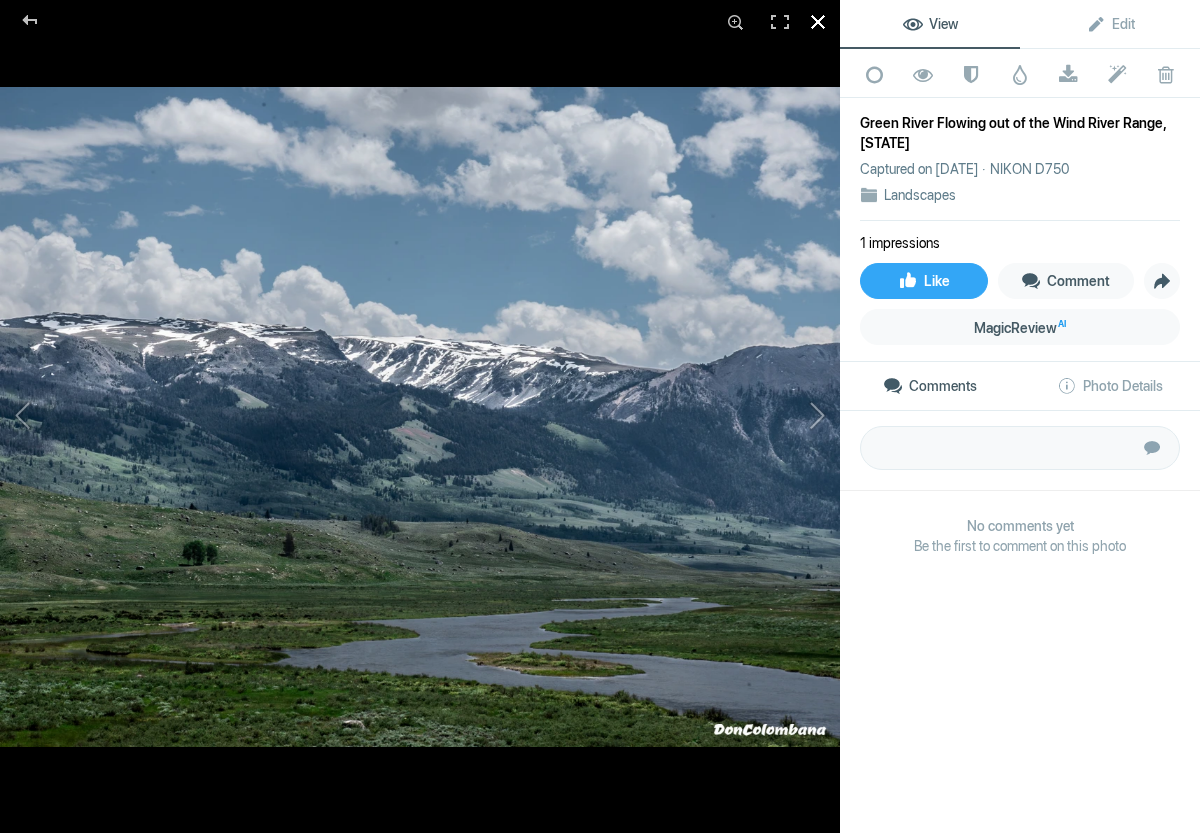 click 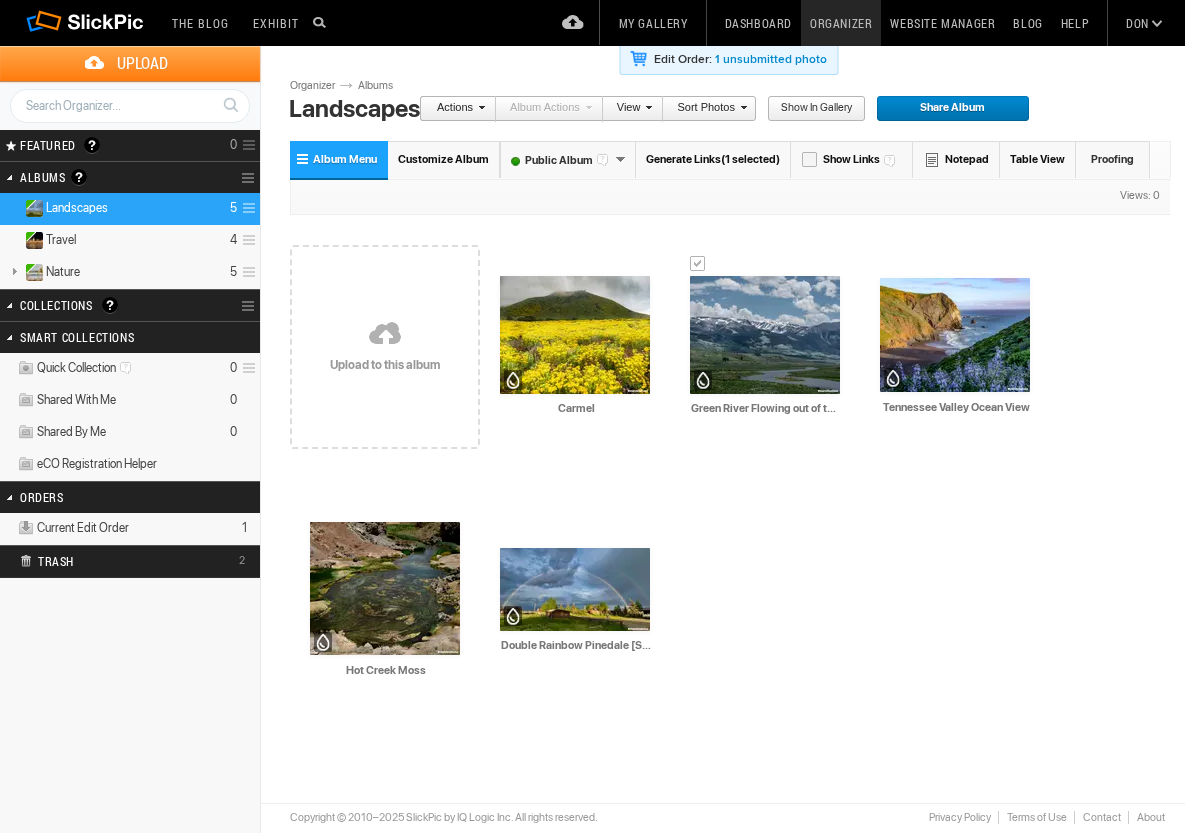 click on "Don" at bounding box center (1137, 23) 